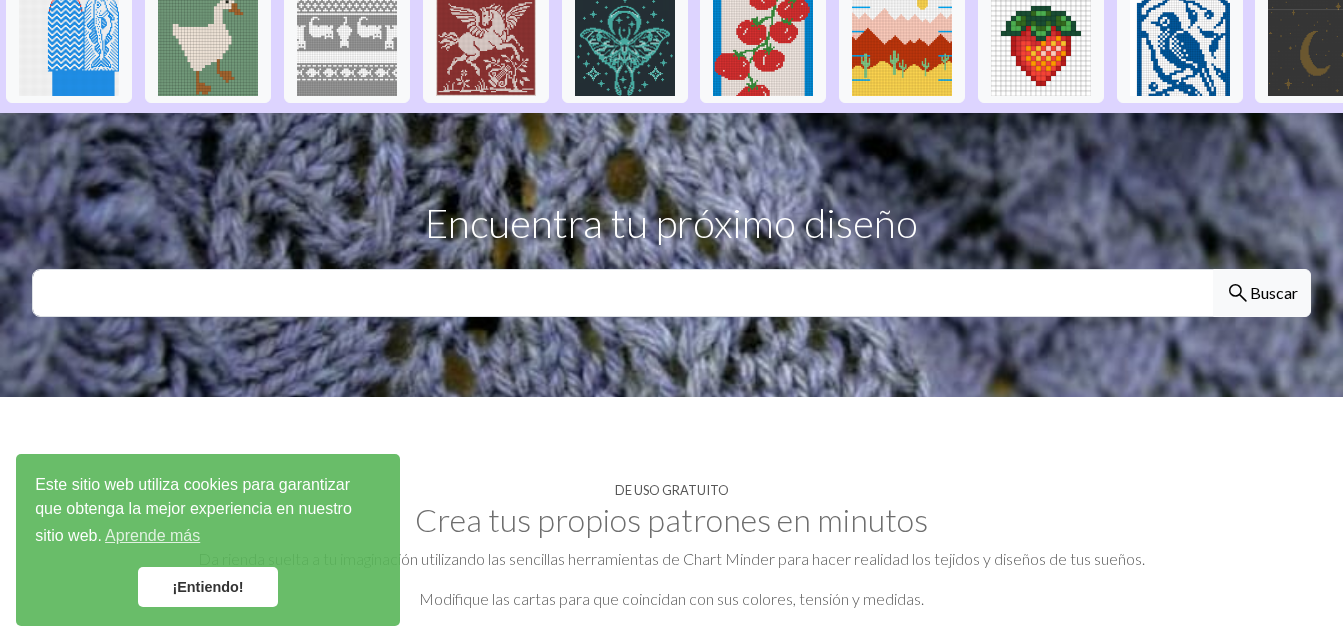 scroll, scrollTop: 600, scrollLeft: 0, axis: vertical 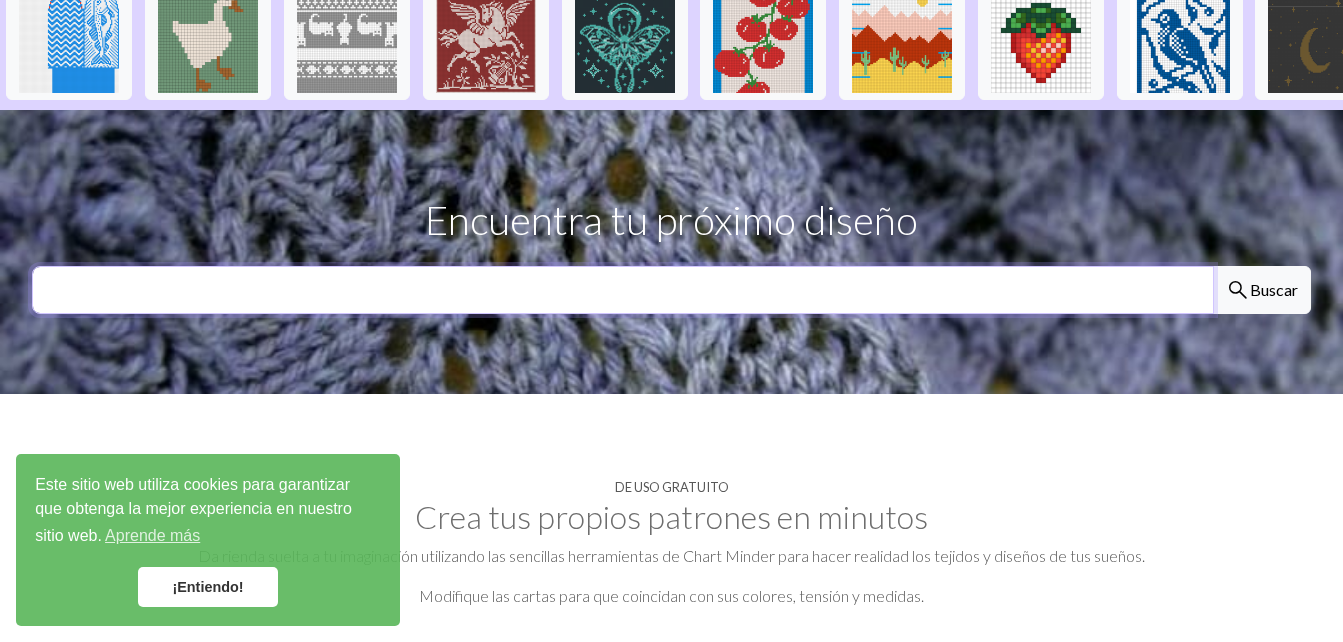 click at bounding box center (623, 290) 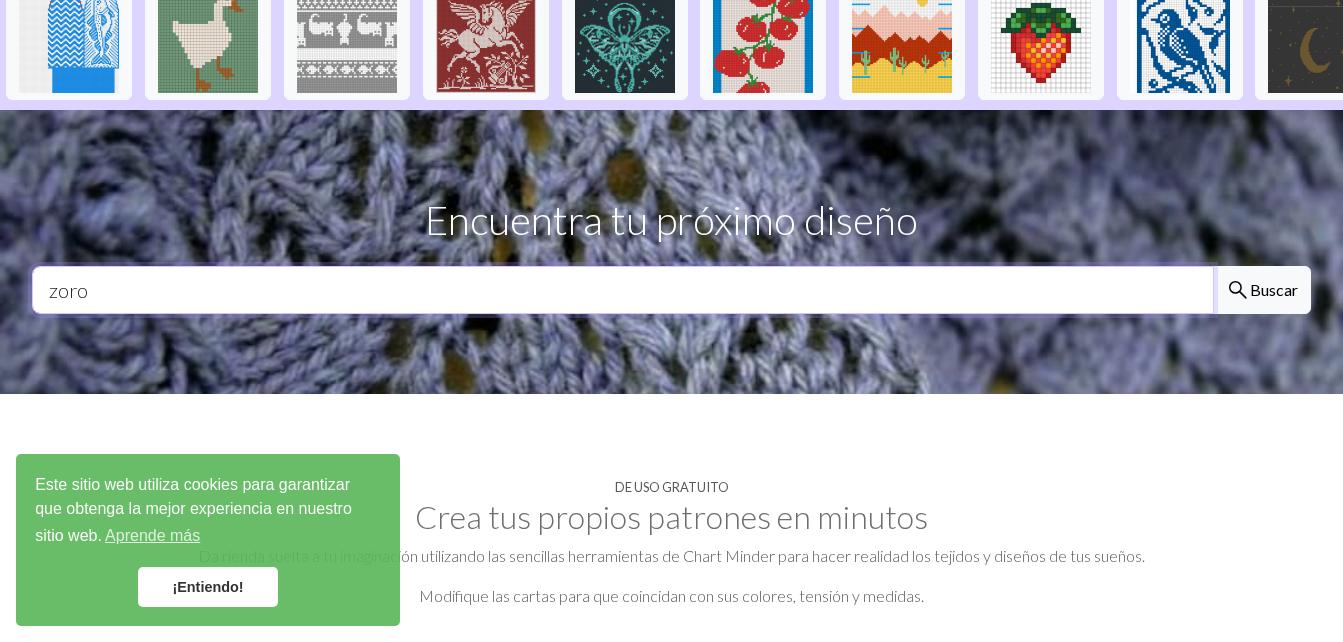 type on "zoro" 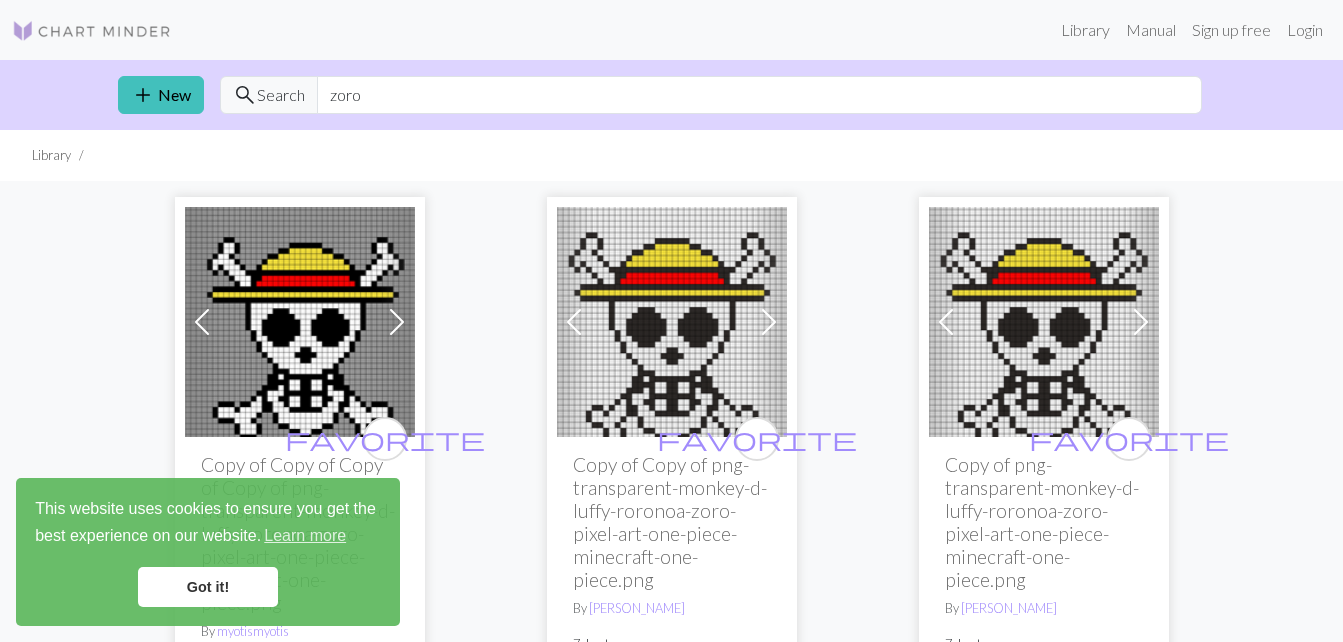 scroll, scrollTop: 0, scrollLeft: 0, axis: both 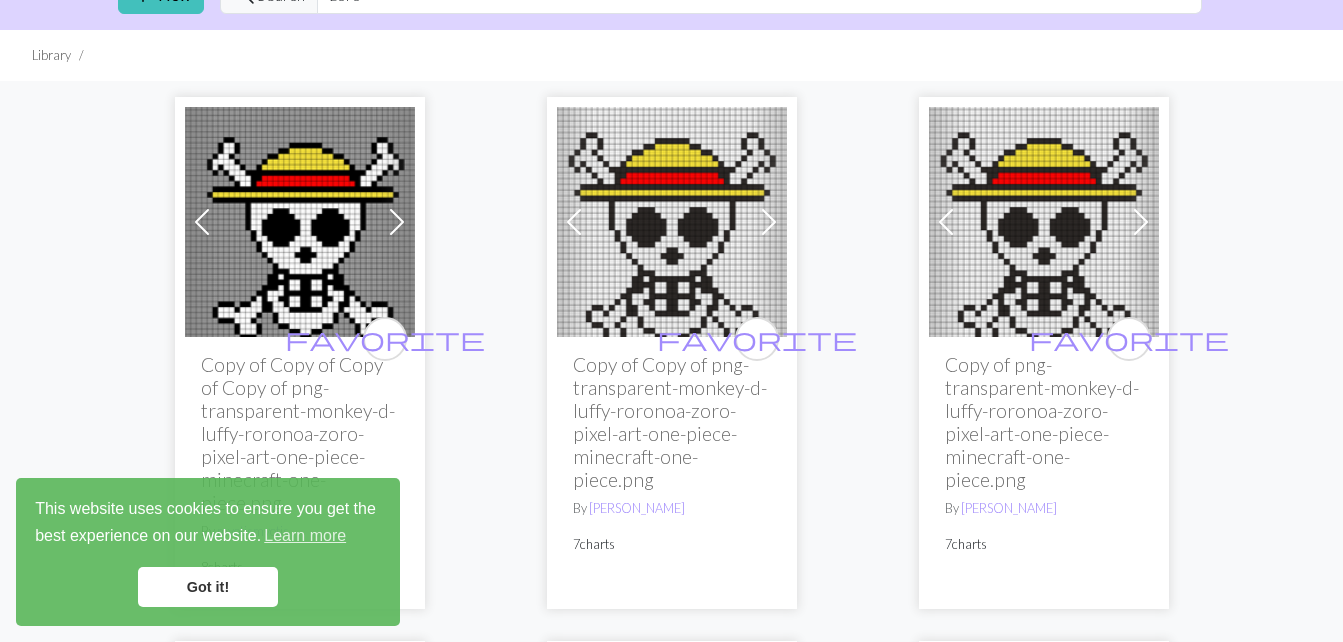 drag, startPoint x: 315, startPoint y: 220, endPoint x: 366, endPoint y: 218, distance: 51.0392 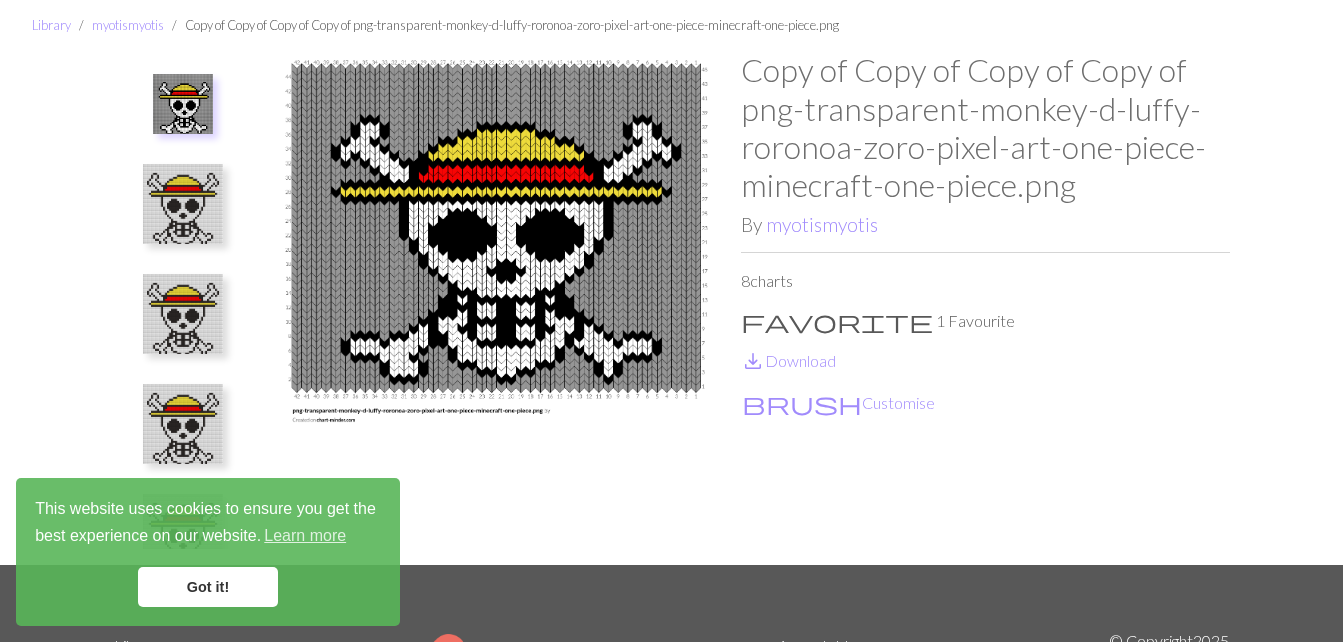 scroll, scrollTop: 0, scrollLeft: 0, axis: both 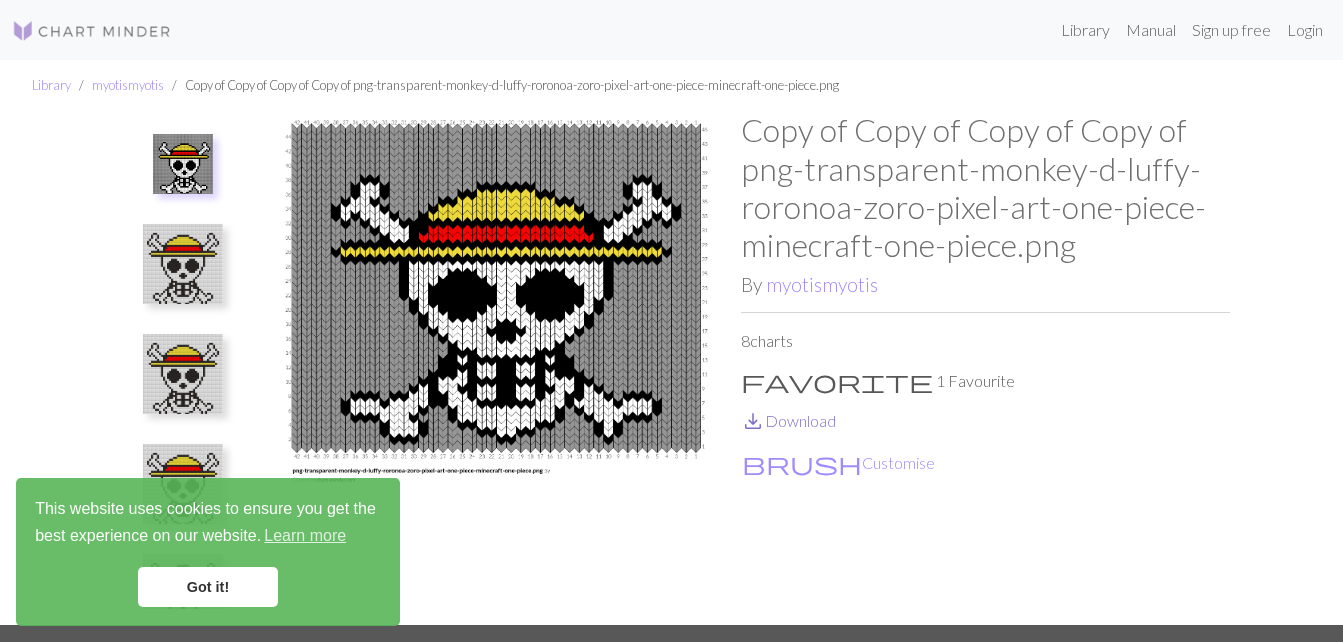 click on "save_alt  Download" at bounding box center (788, 420) 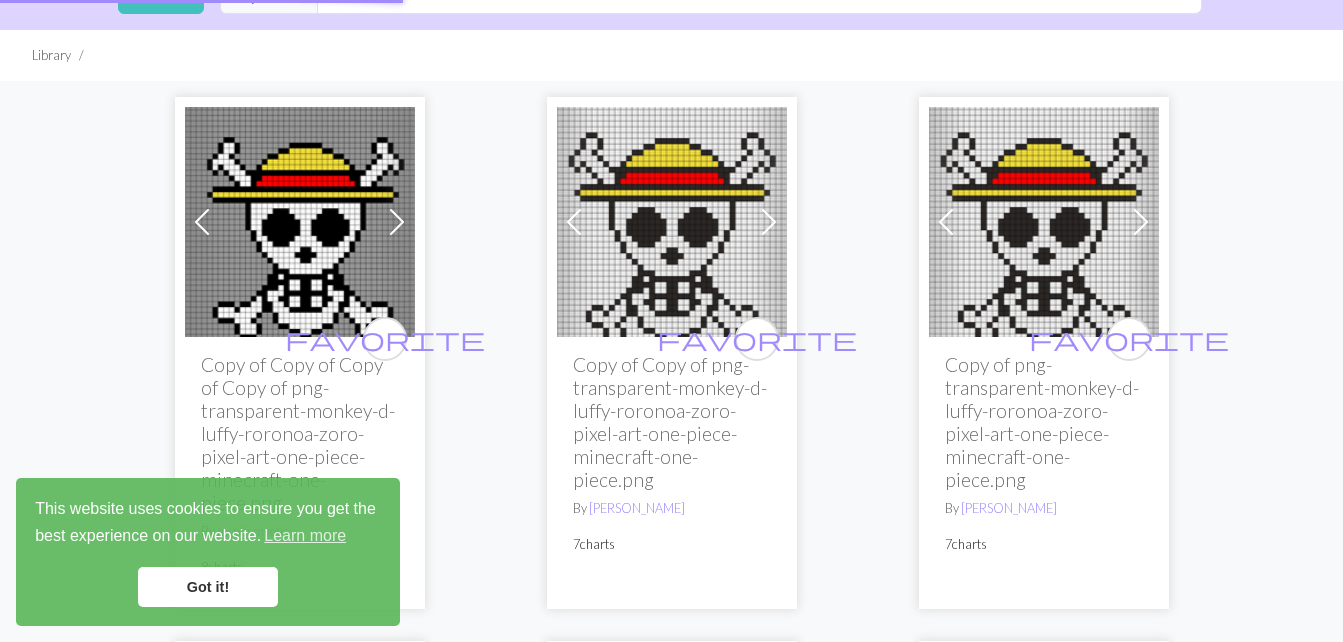 scroll, scrollTop: 0, scrollLeft: 0, axis: both 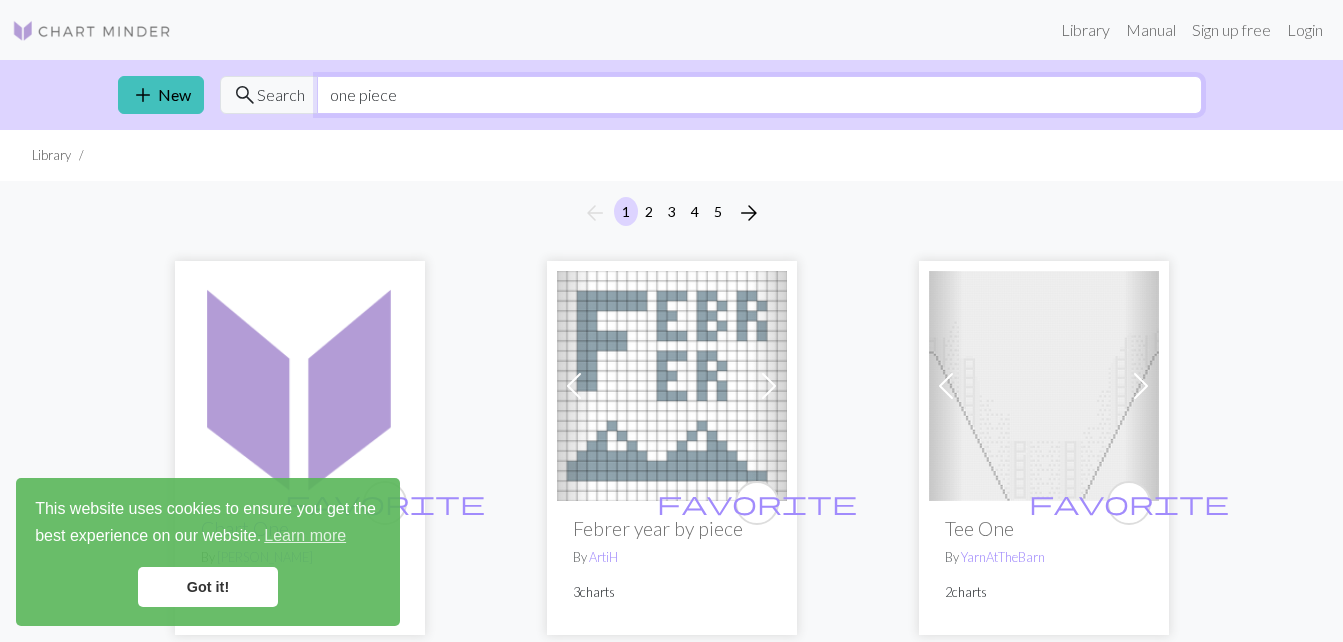 type on "one piece" 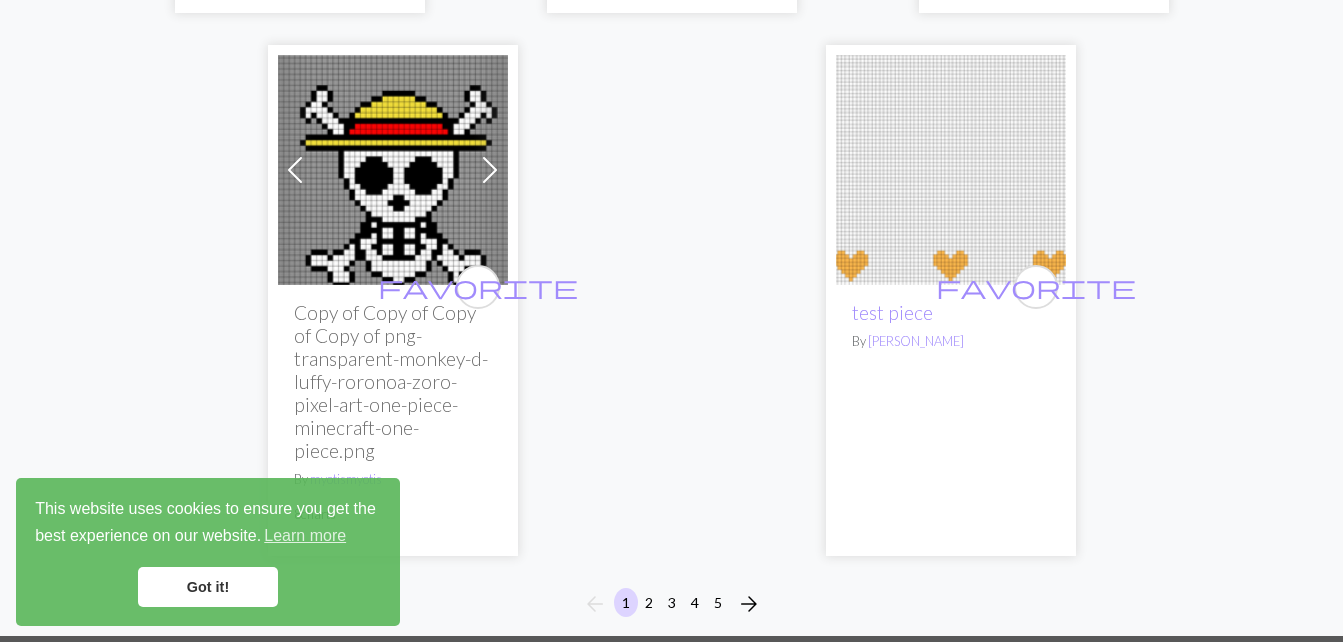 scroll, scrollTop: 7009, scrollLeft: 0, axis: vertical 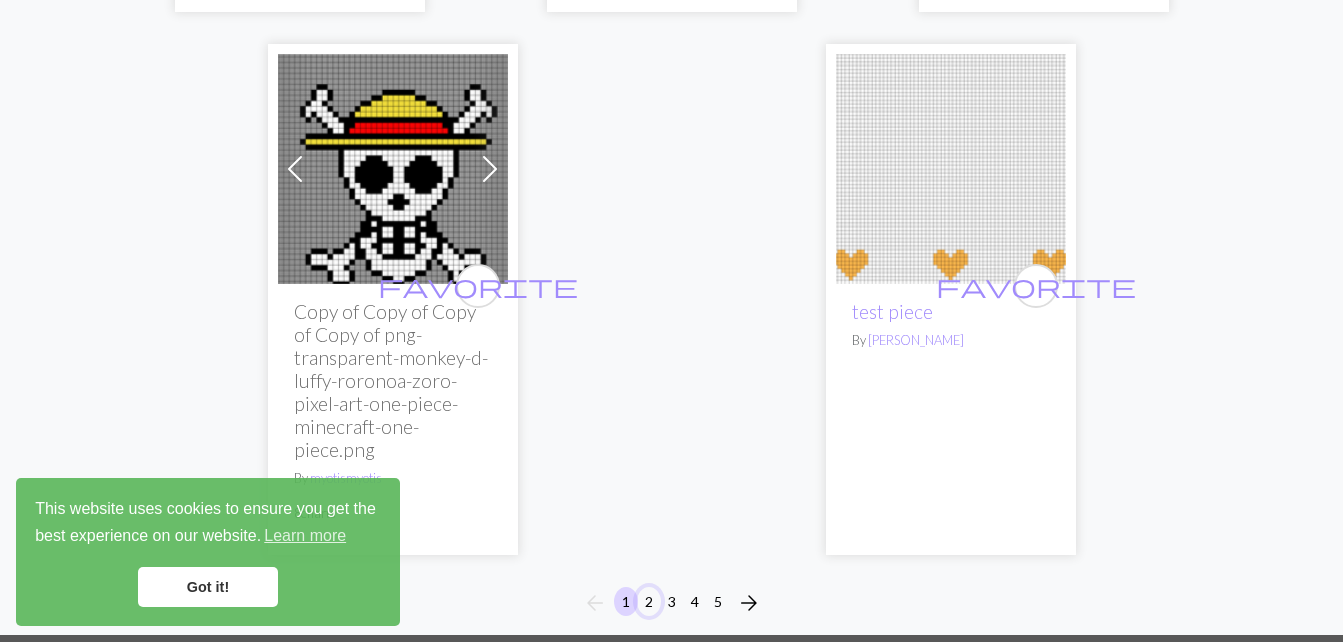 click on "2" at bounding box center [649, 601] 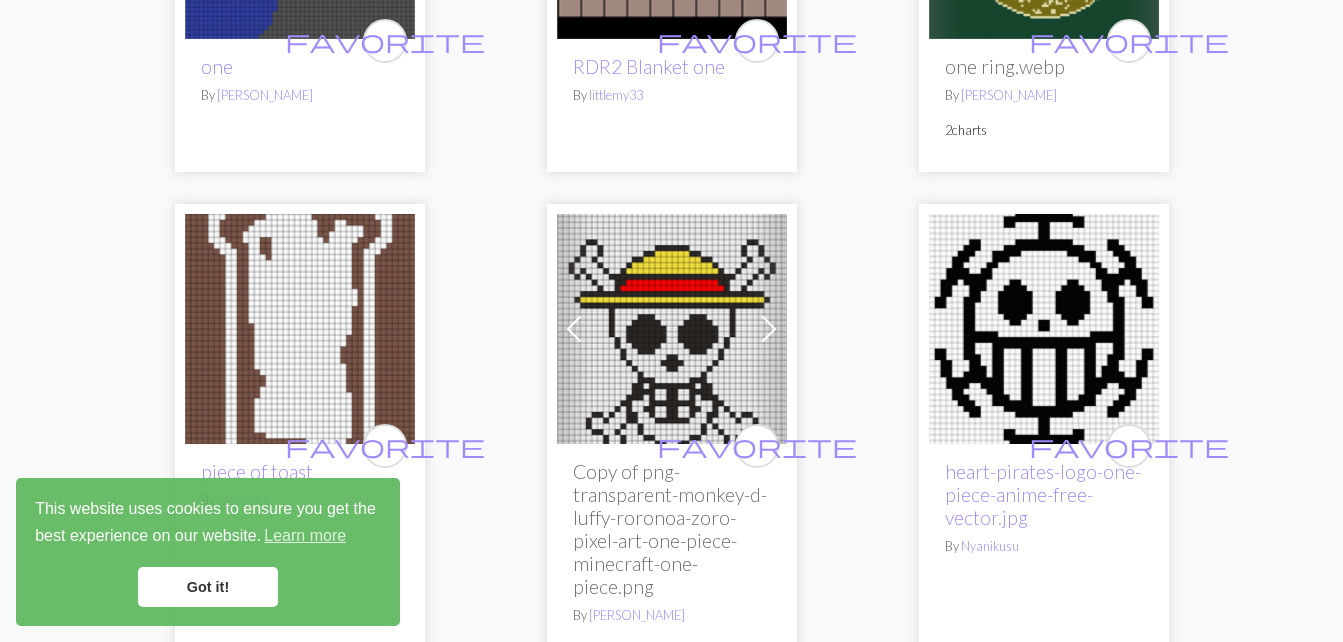 scroll, scrollTop: 5800, scrollLeft: 0, axis: vertical 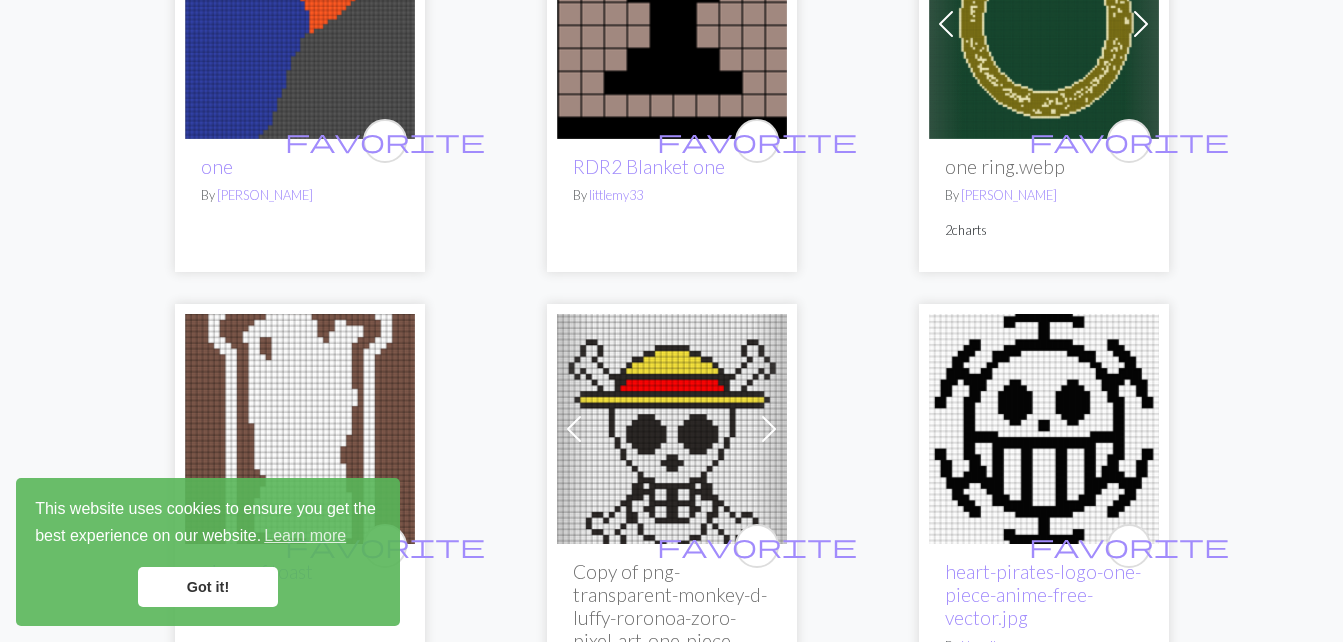 click at bounding box center (1044, 429) 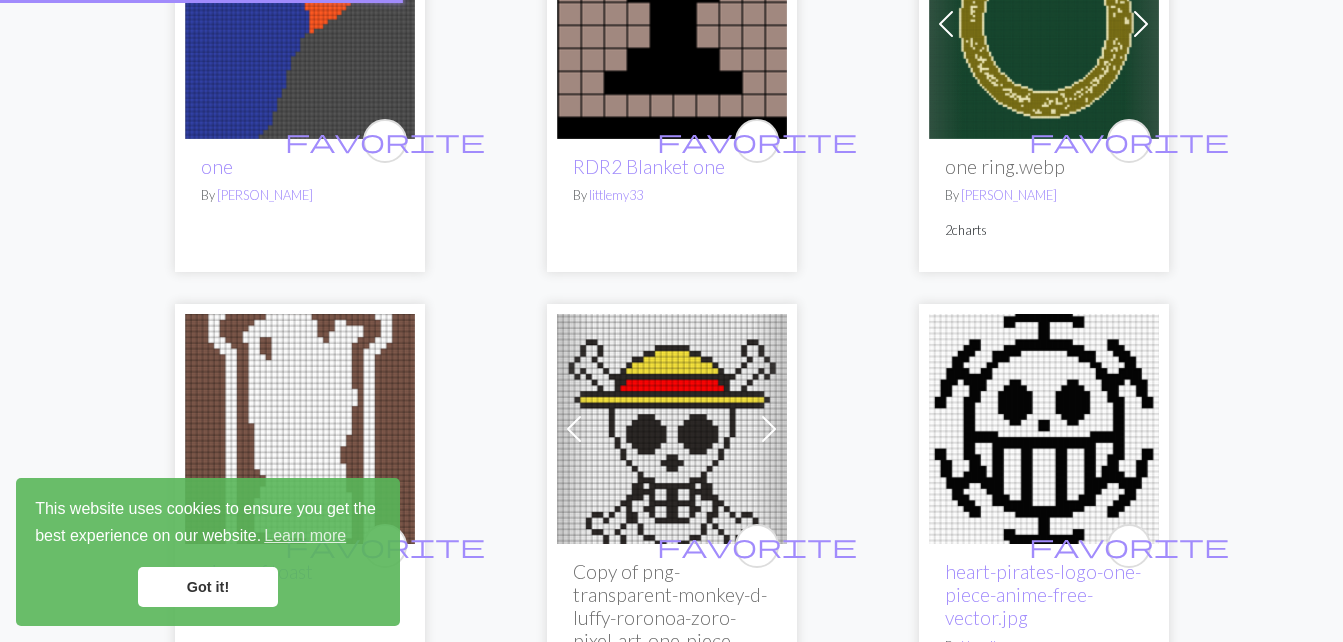 scroll, scrollTop: 0, scrollLeft: 0, axis: both 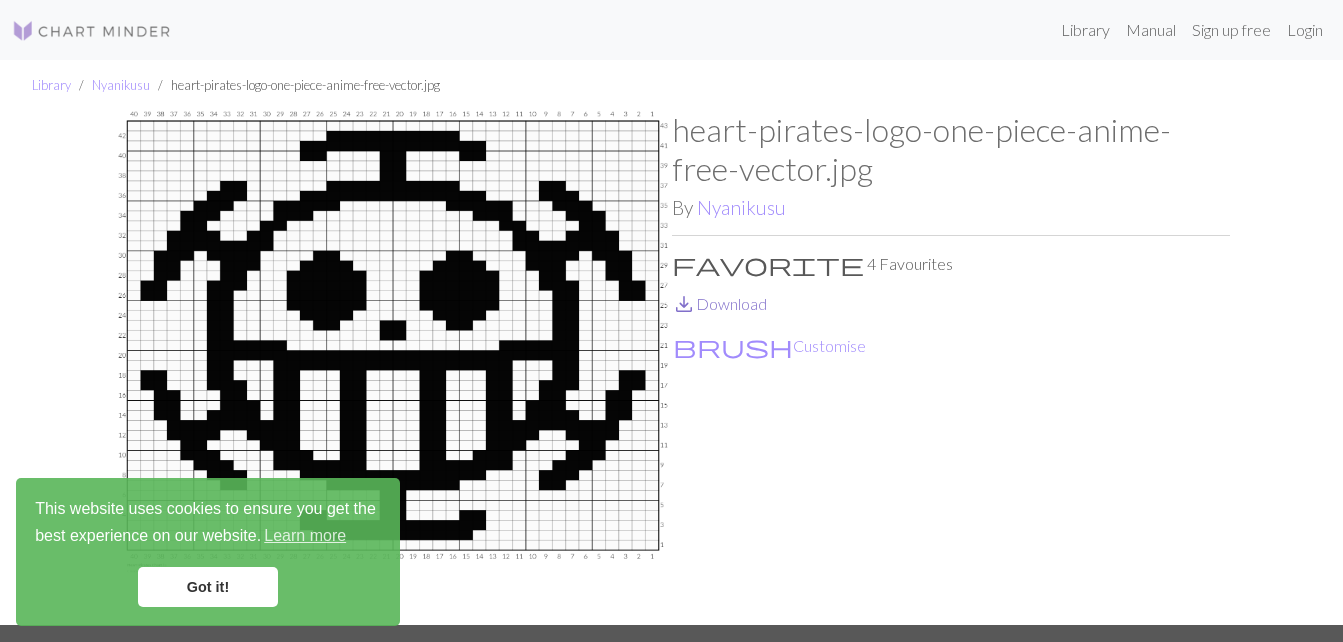 click on "save_alt  Download" at bounding box center (719, 303) 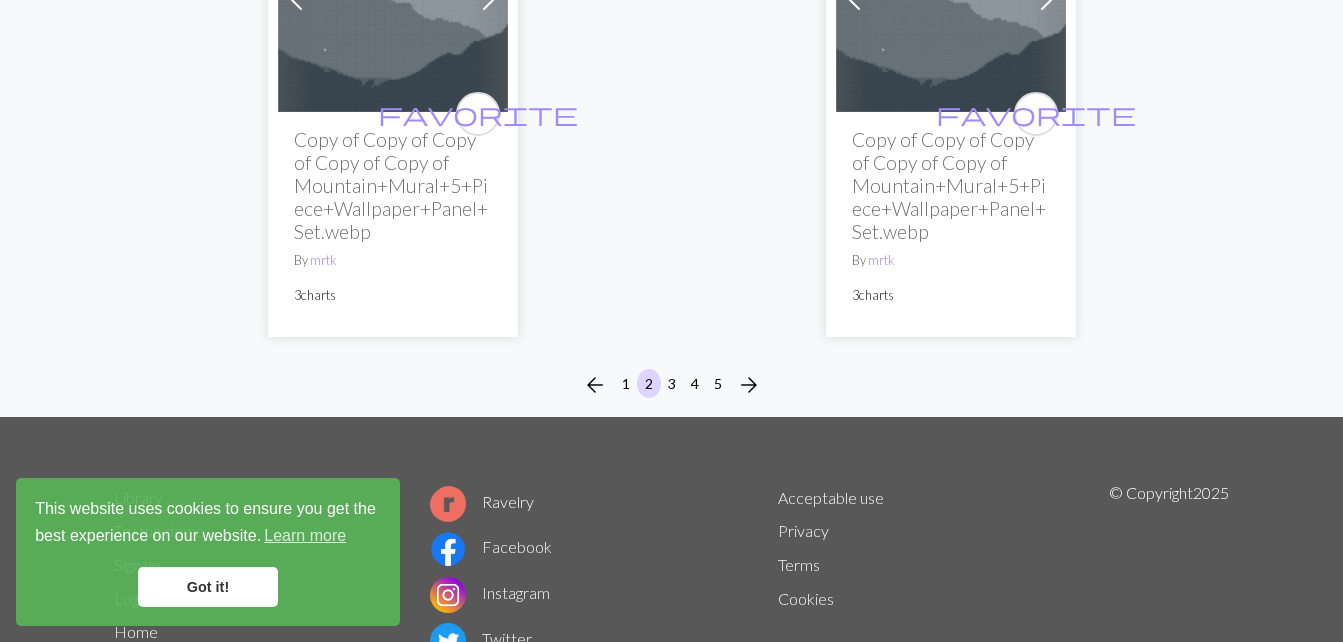 scroll, scrollTop: 7700, scrollLeft: 0, axis: vertical 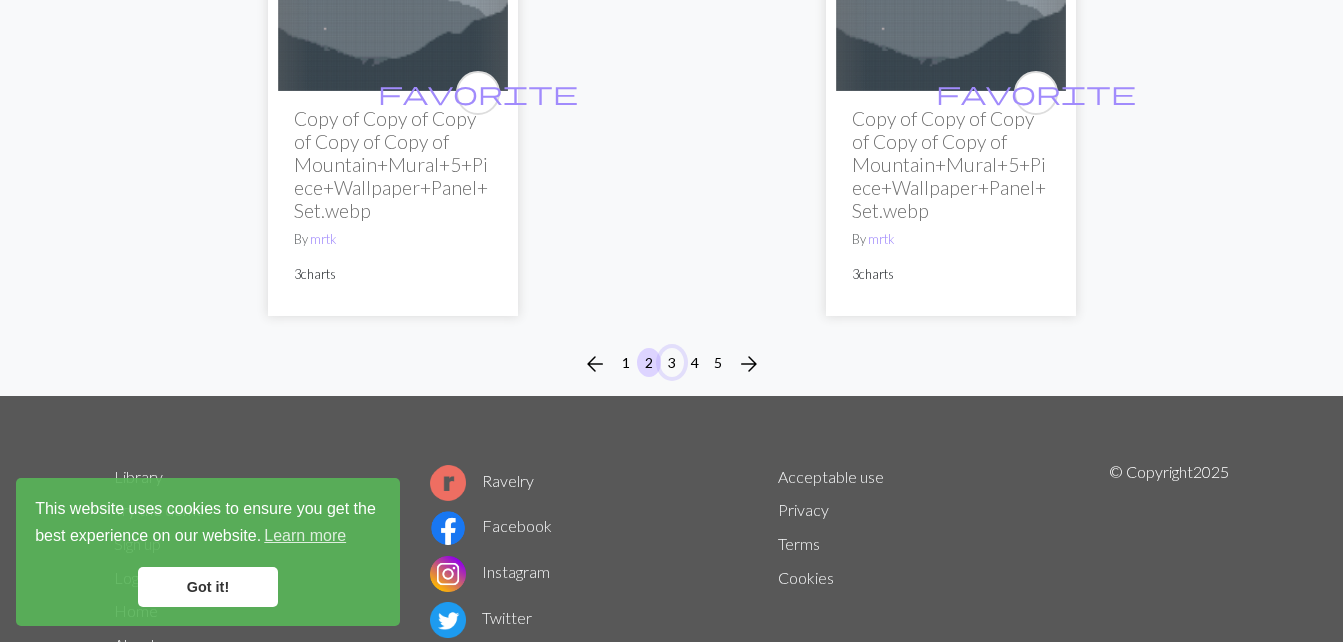click on "3" at bounding box center (672, 362) 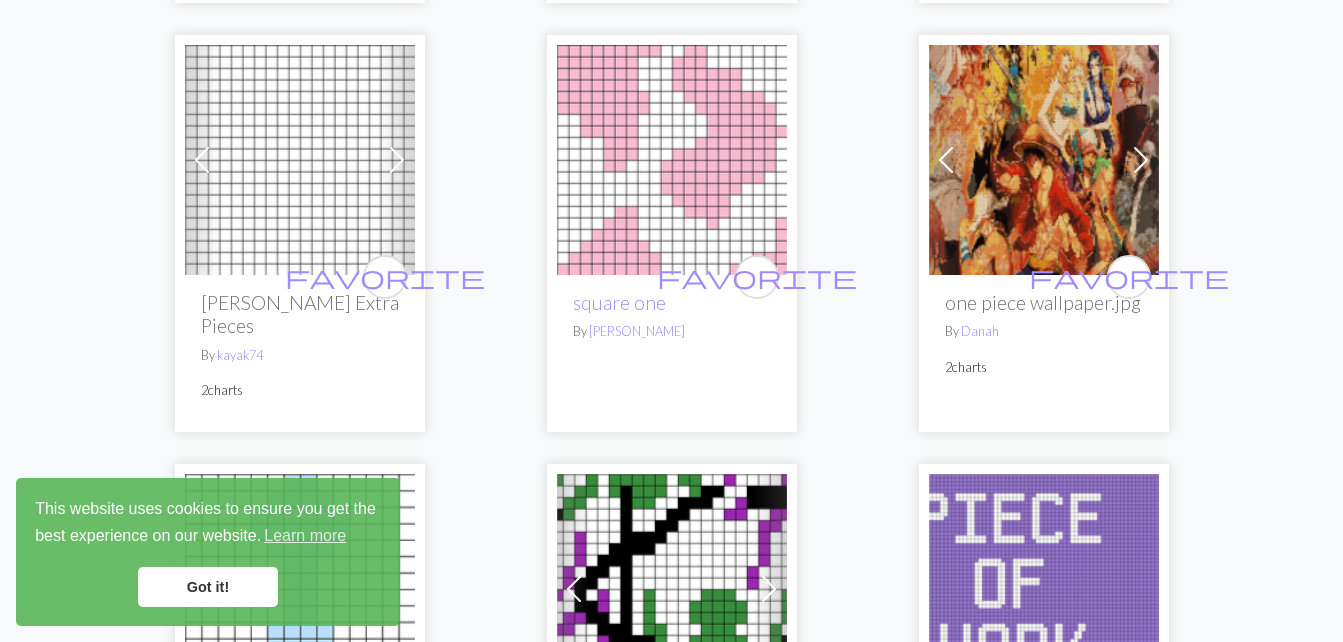 scroll, scrollTop: 6000, scrollLeft: 0, axis: vertical 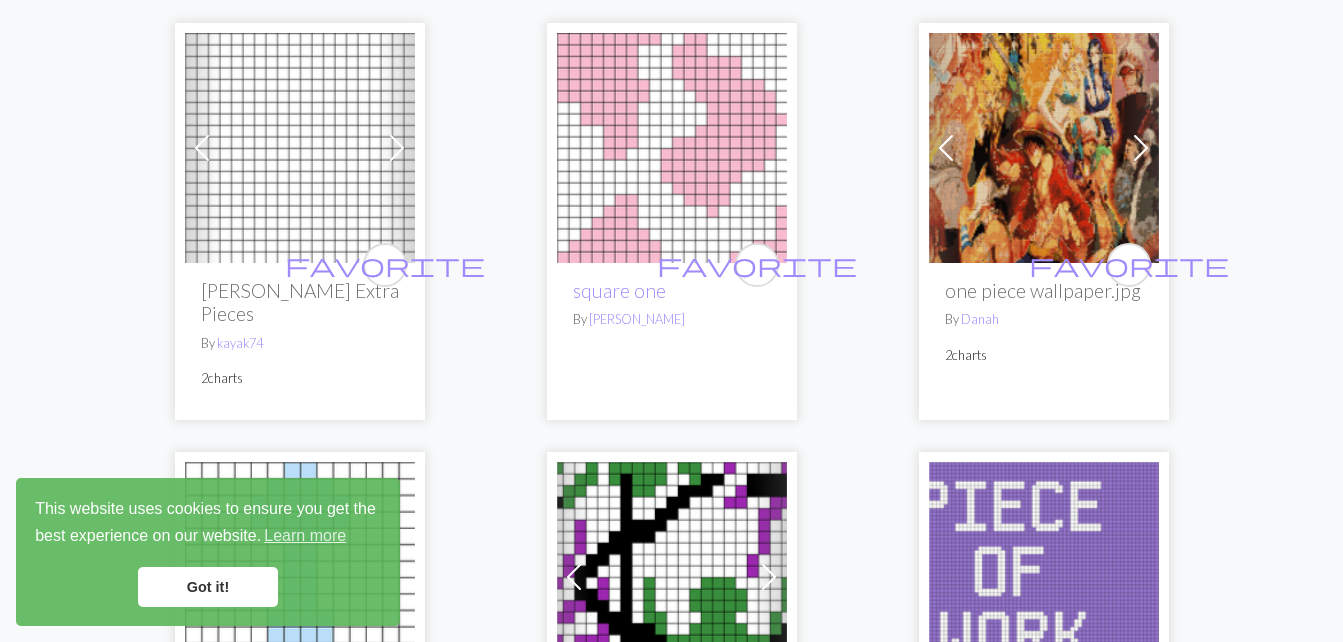 click on "By   [PERSON_NAME]" at bounding box center [1044, 319] 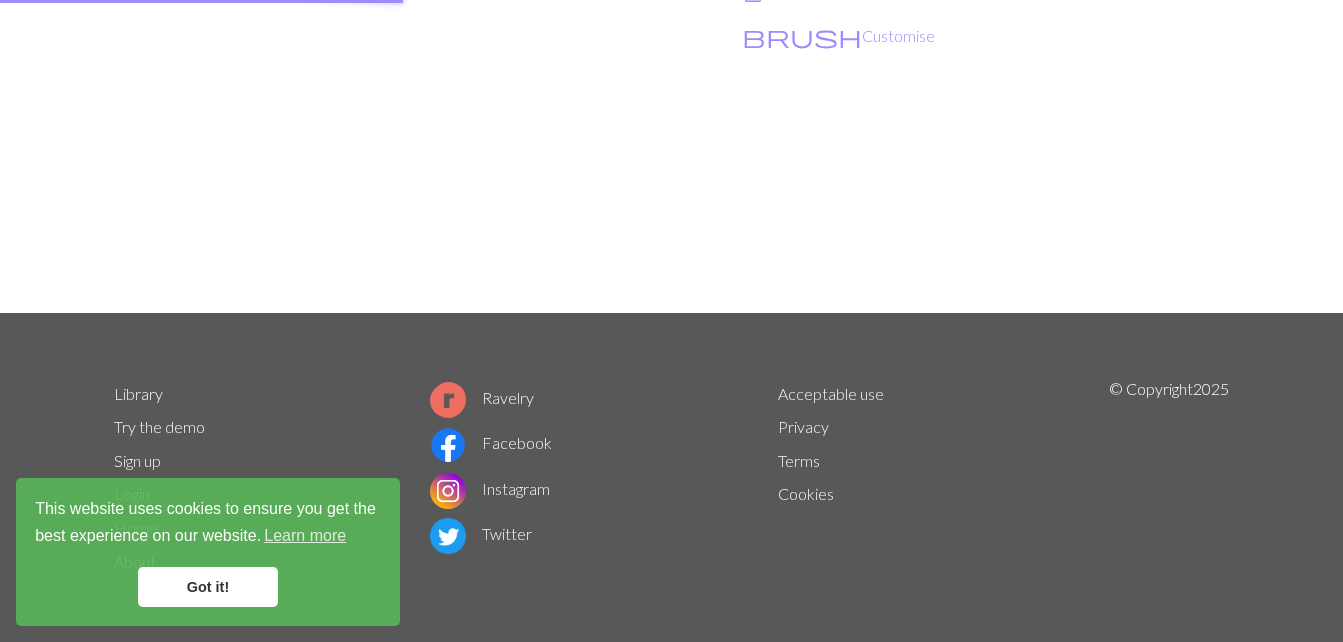 scroll, scrollTop: 0, scrollLeft: 0, axis: both 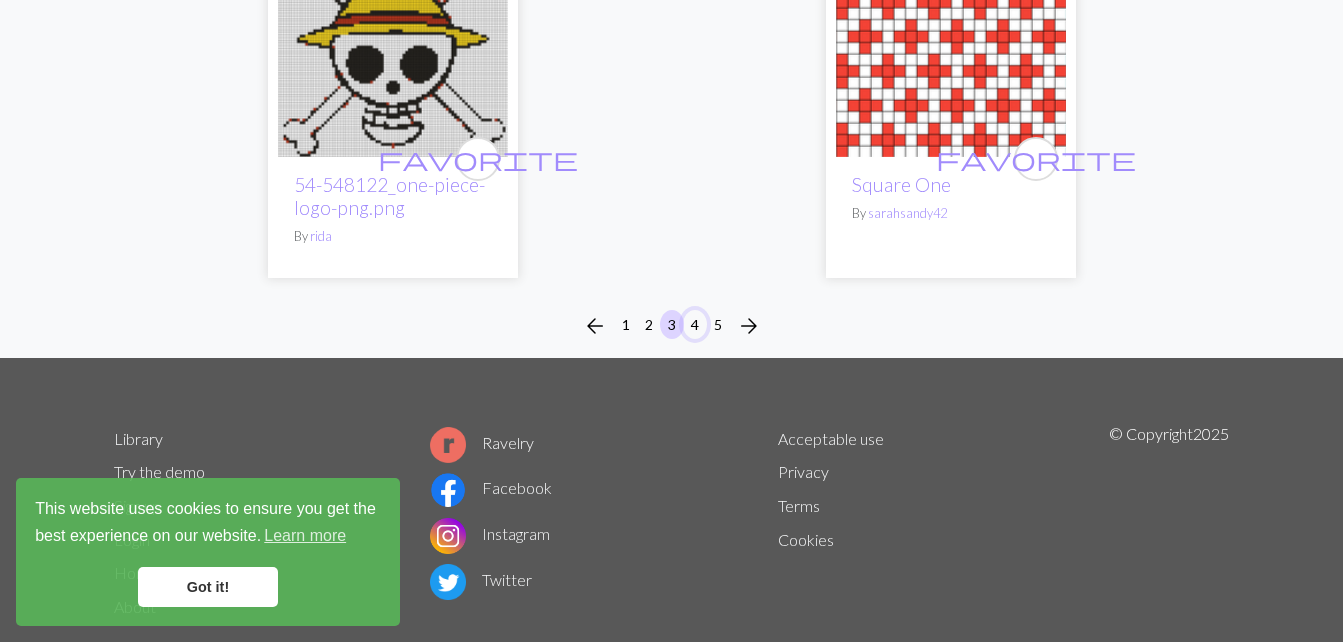 click on "4" at bounding box center [695, 324] 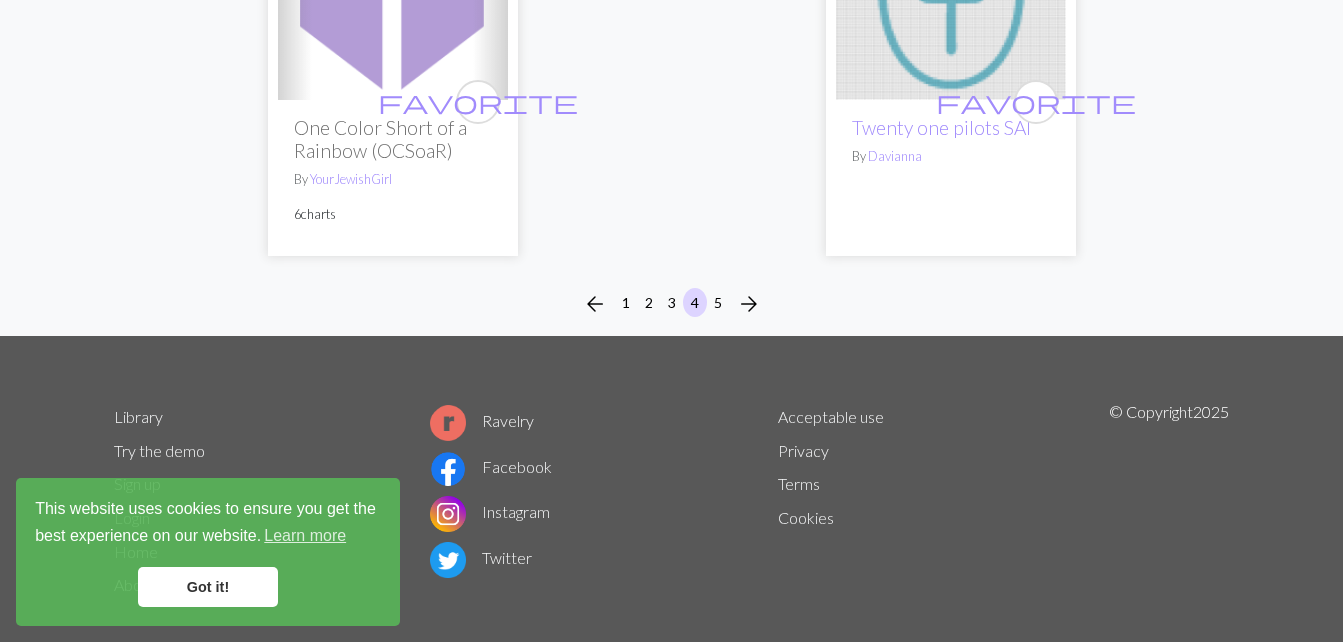scroll, scrollTop: 7412, scrollLeft: 0, axis: vertical 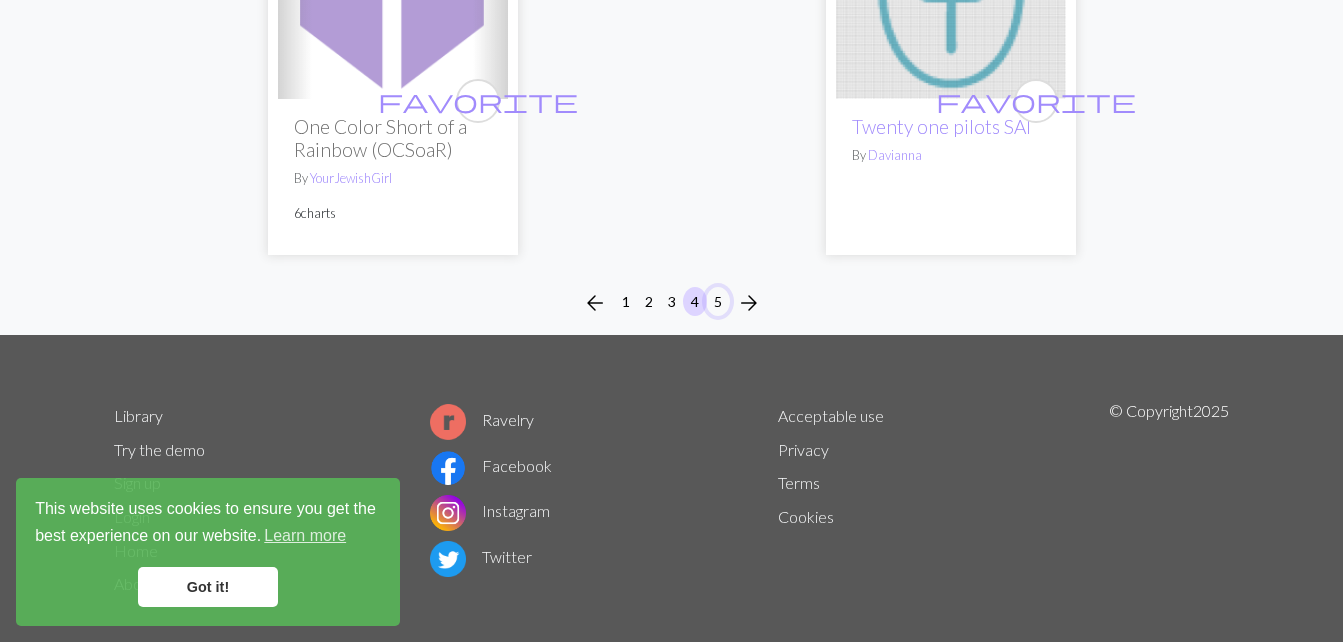 click on "5" at bounding box center (718, 301) 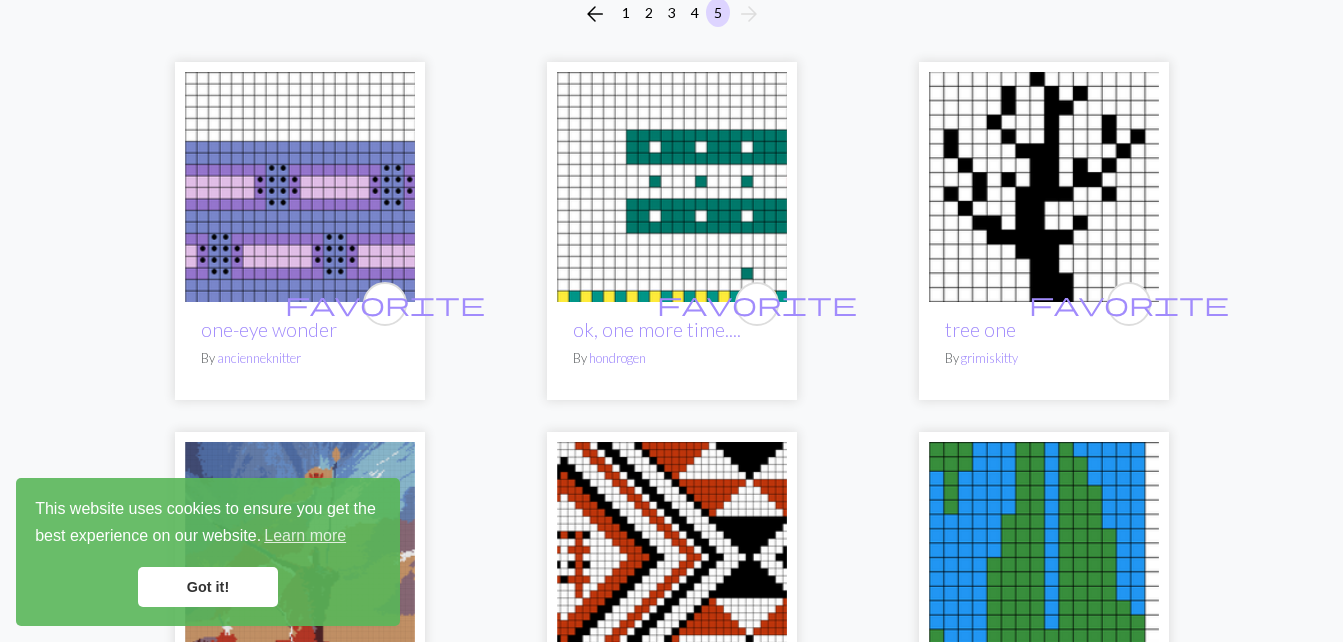 scroll, scrollTop: 0, scrollLeft: 0, axis: both 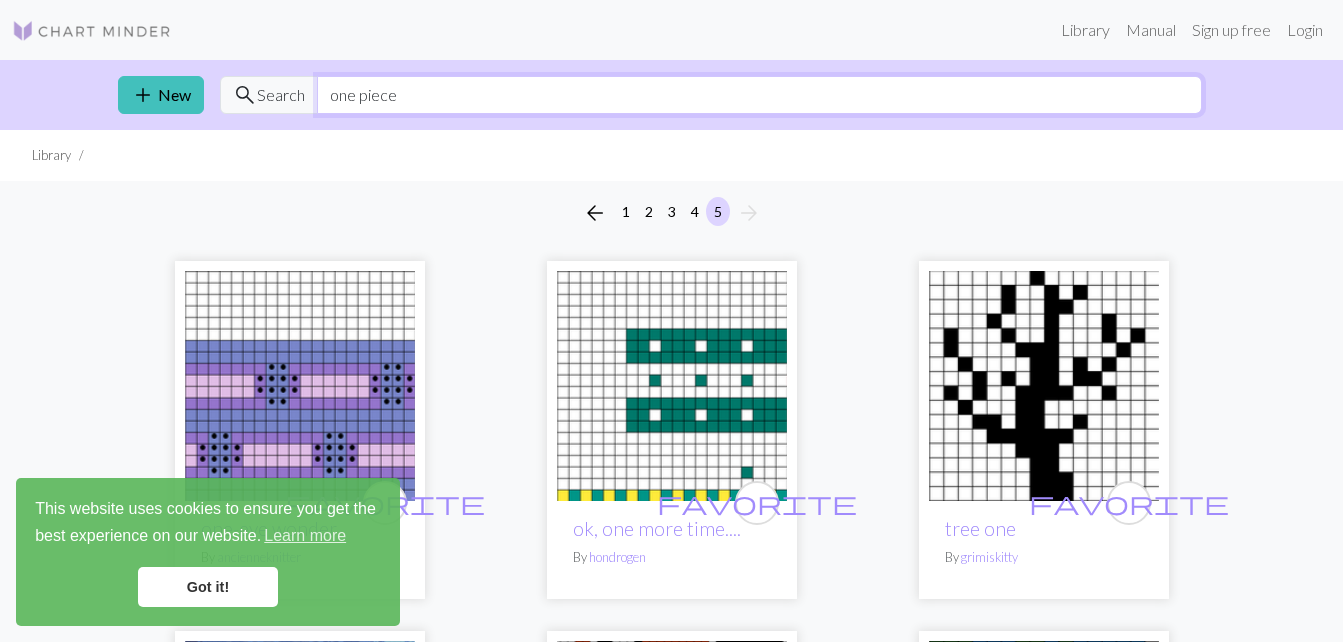 drag, startPoint x: 427, startPoint y: 102, endPoint x: 312, endPoint y: 103, distance: 115.00435 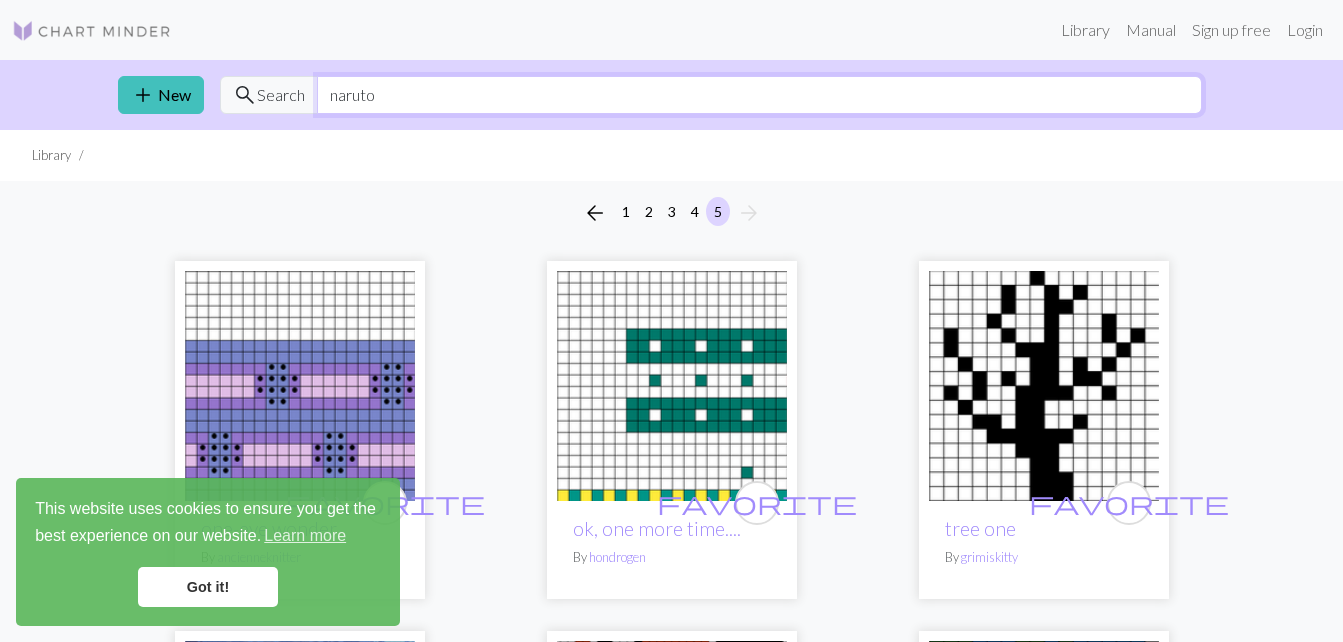 type on "naruto" 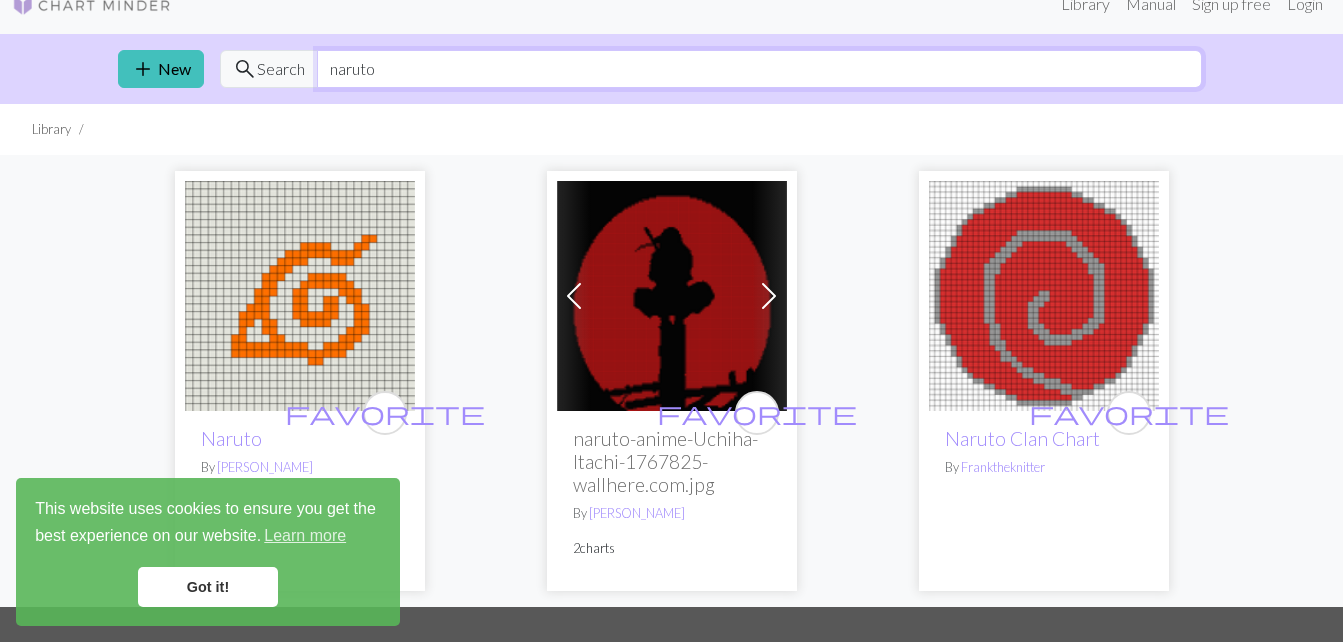 scroll, scrollTop: 0, scrollLeft: 0, axis: both 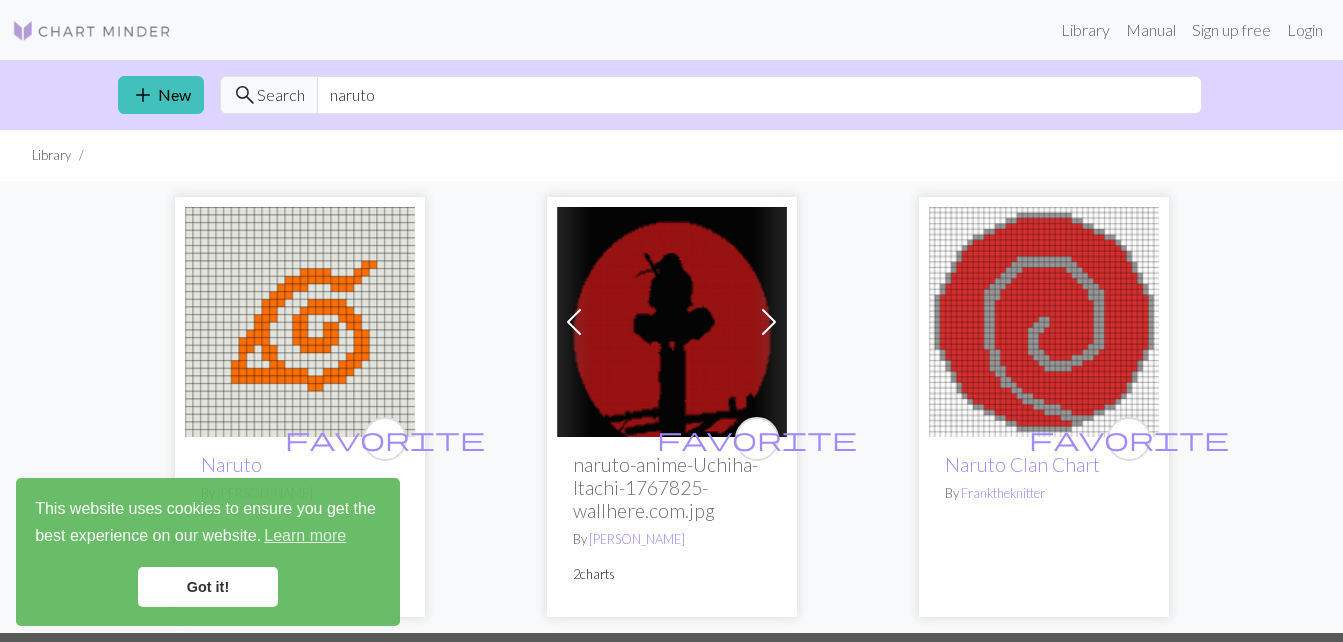 click at bounding box center [672, 322] 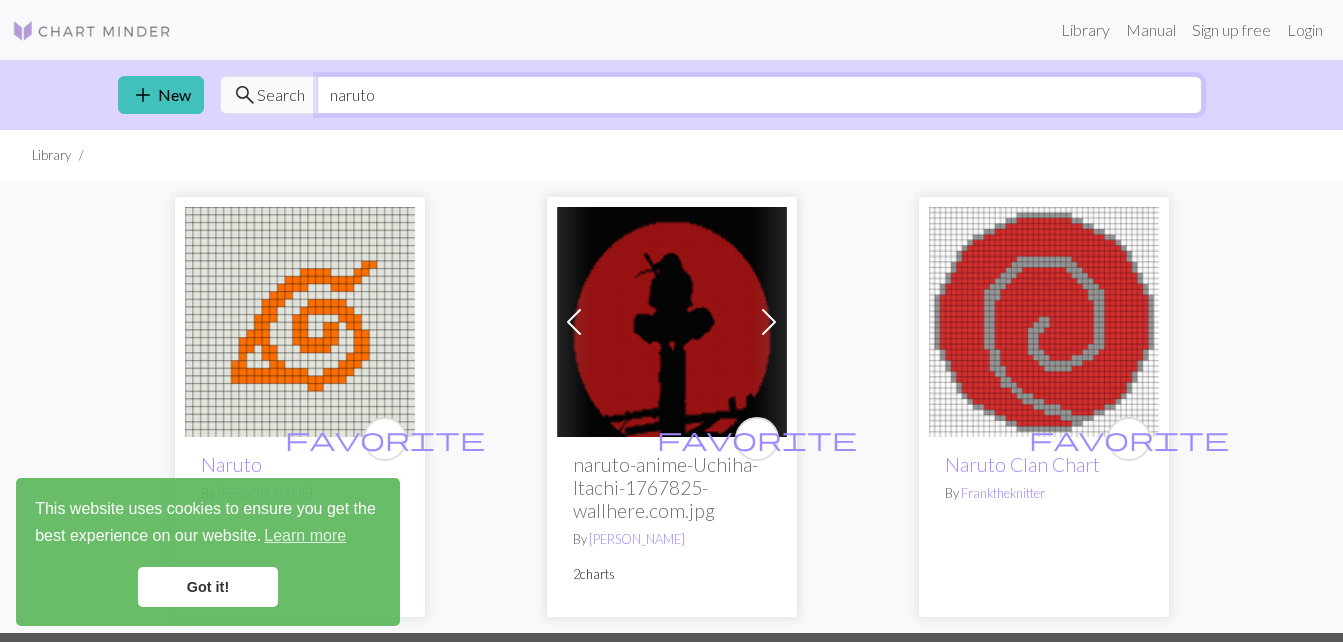 drag, startPoint x: 462, startPoint y: 87, endPoint x: 327, endPoint y: 98, distance: 135.4474 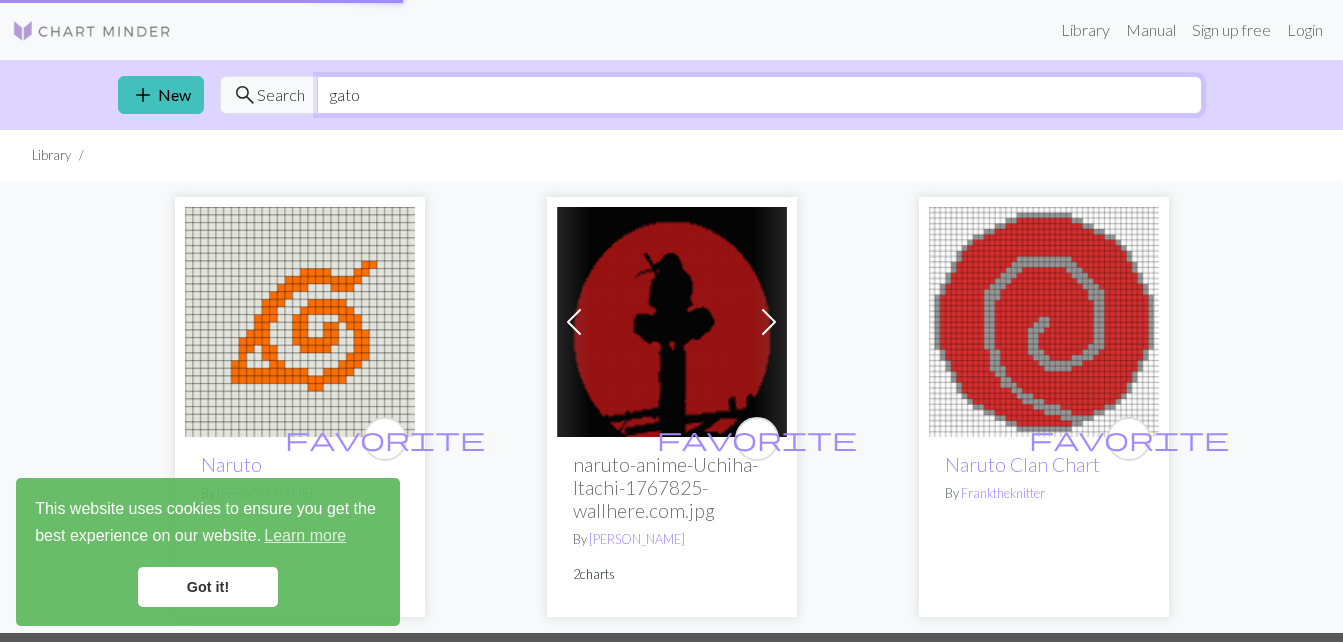 type on "gato" 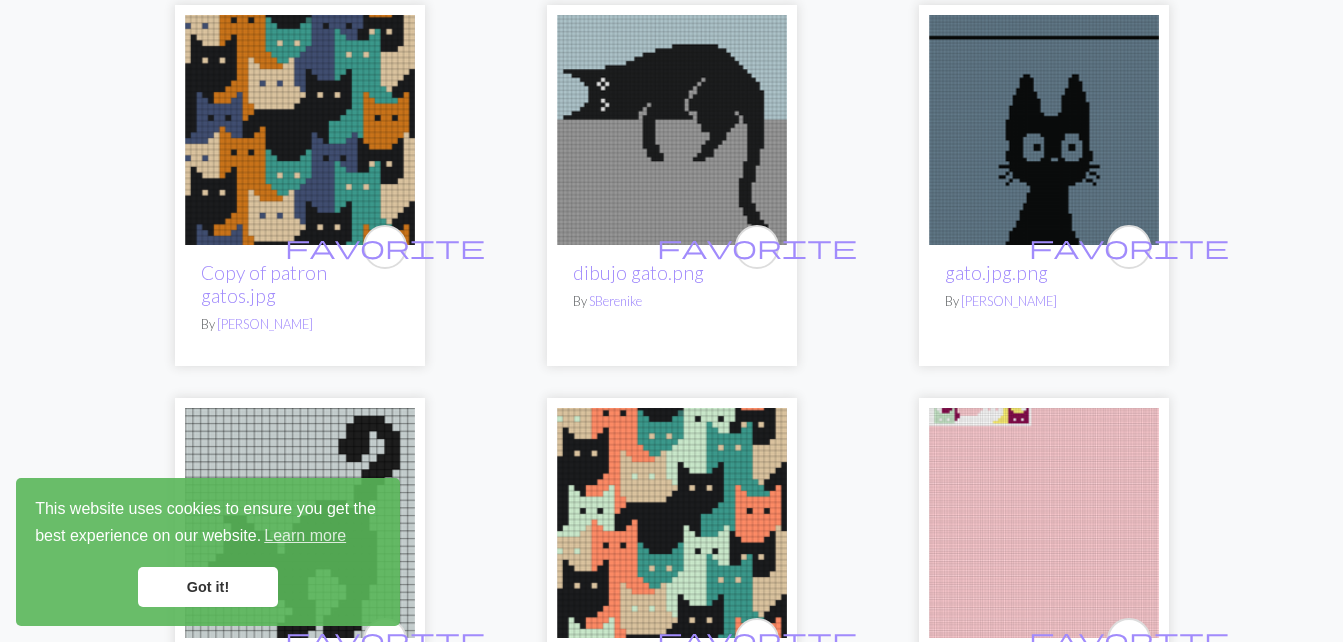 scroll, scrollTop: 200, scrollLeft: 0, axis: vertical 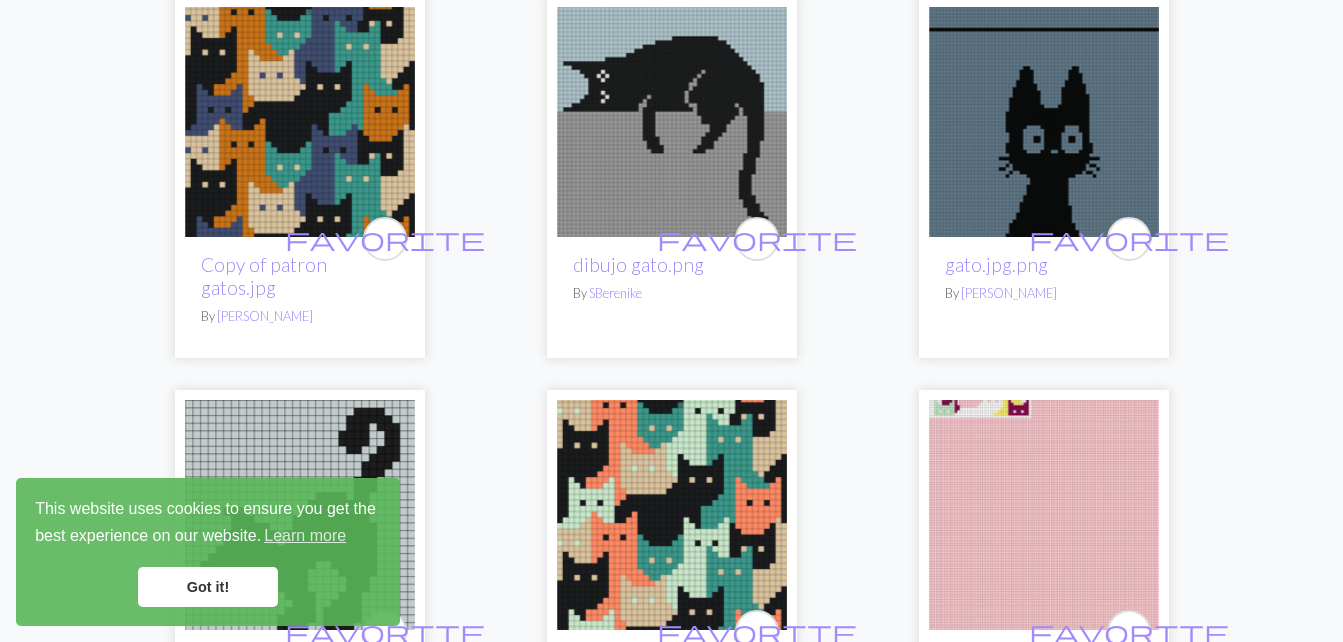 click at bounding box center [1044, 122] 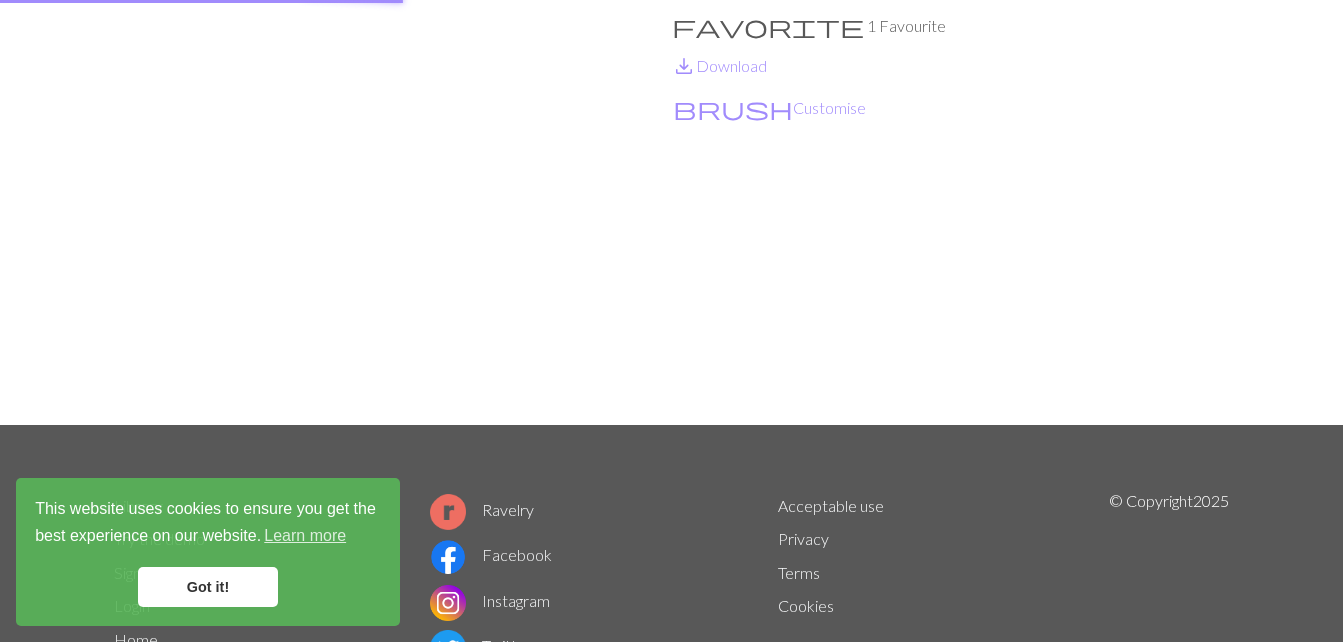 scroll, scrollTop: 0, scrollLeft: 0, axis: both 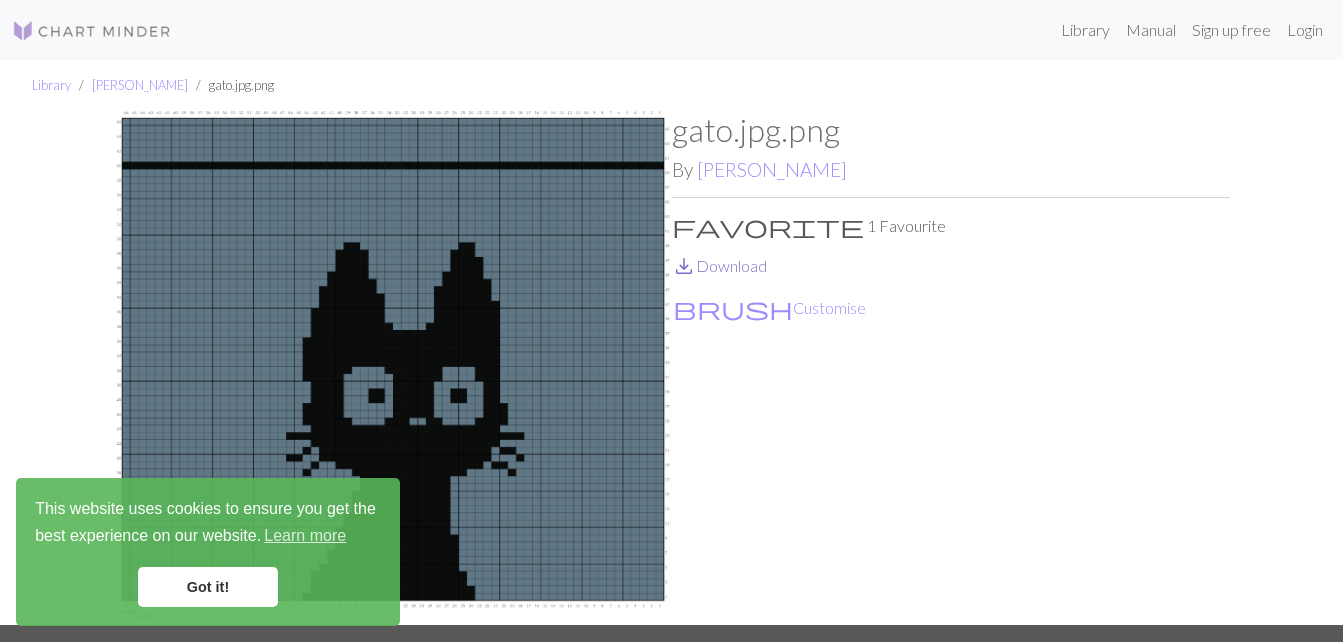 click on "save_alt" at bounding box center [684, 266] 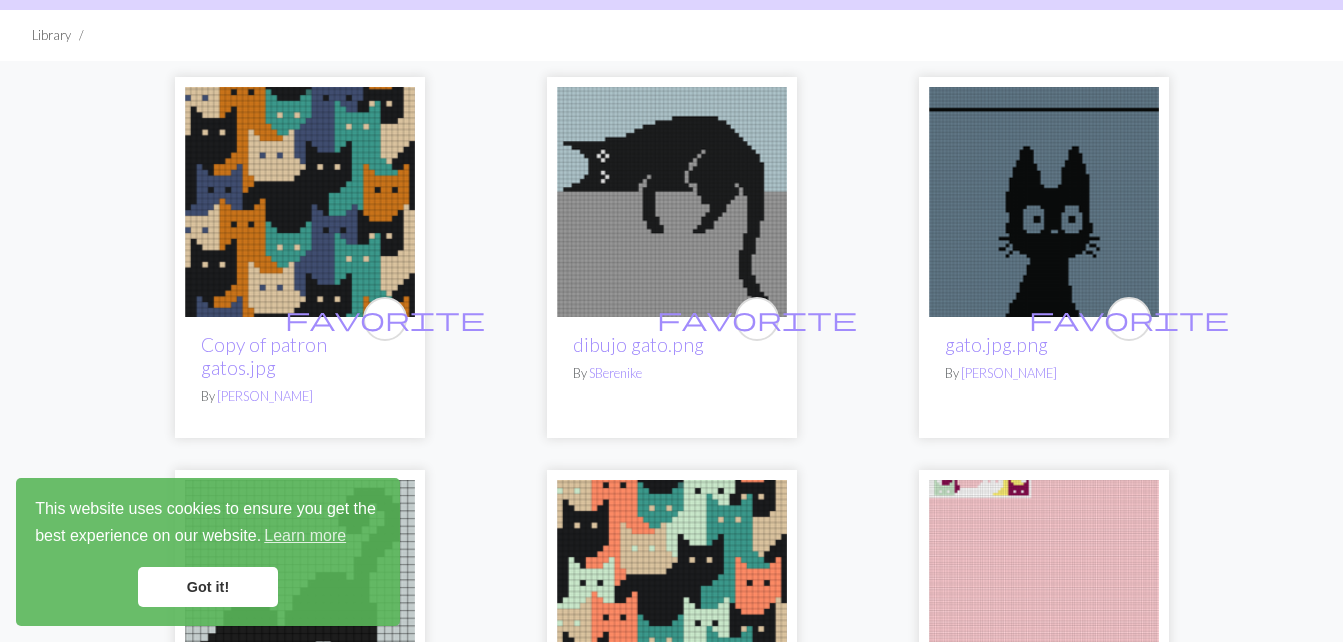 scroll, scrollTop: 0, scrollLeft: 0, axis: both 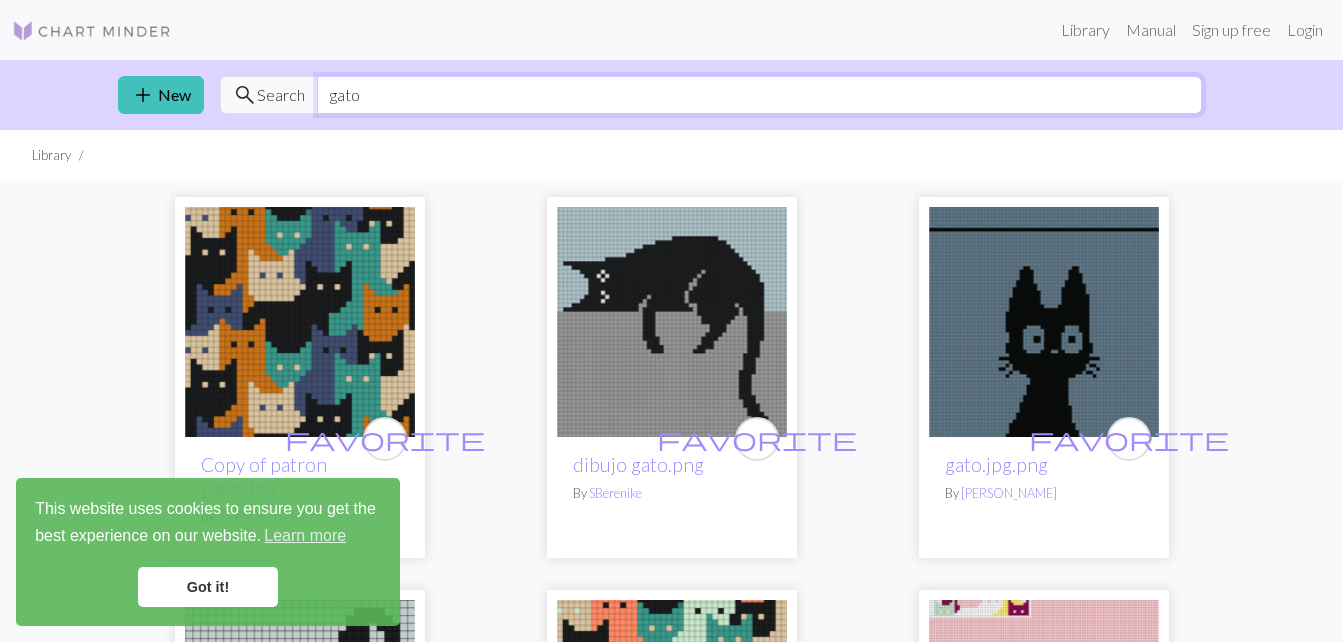 drag, startPoint x: 366, startPoint y: 97, endPoint x: 318, endPoint y: 117, distance: 52 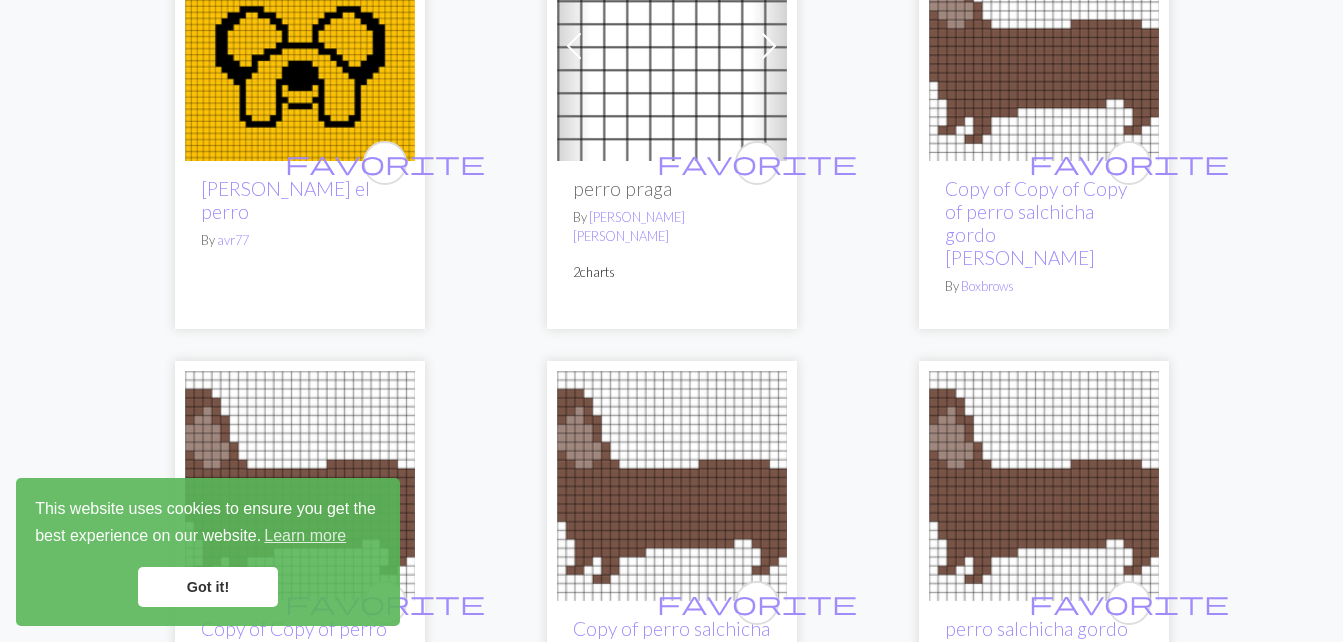 scroll, scrollTop: 0, scrollLeft: 0, axis: both 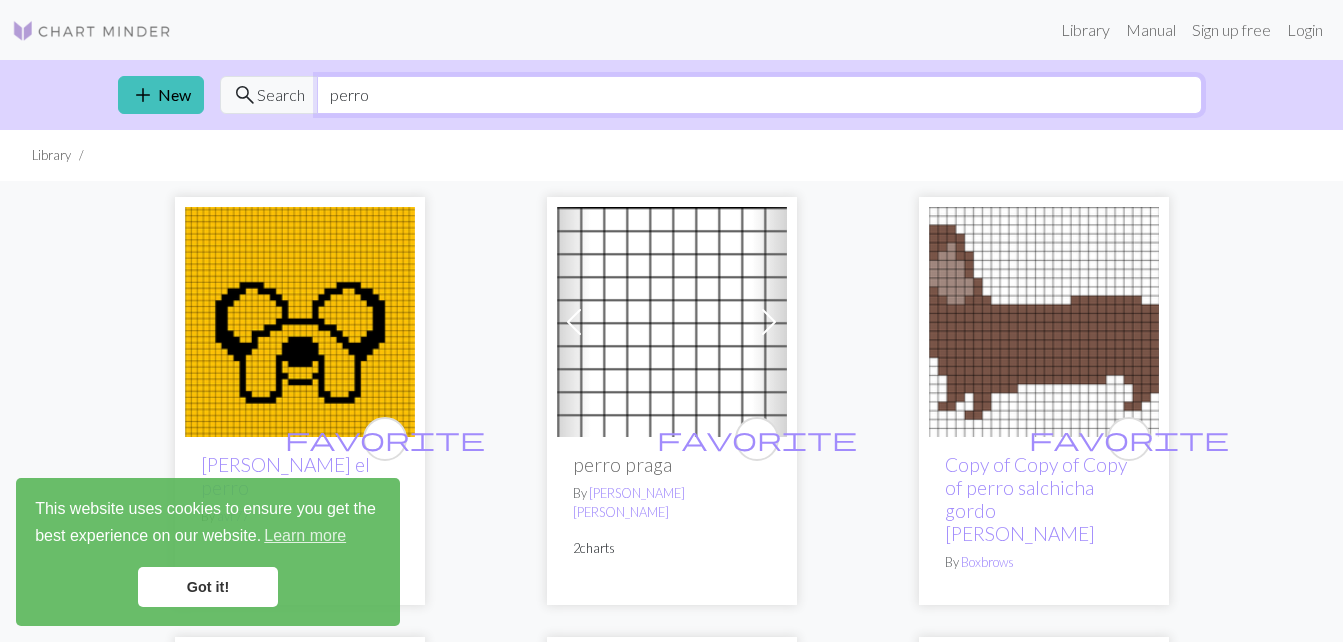 drag, startPoint x: 379, startPoint y: 100, endPoint x: 312, endPoint y: 106, distance: 67.26812 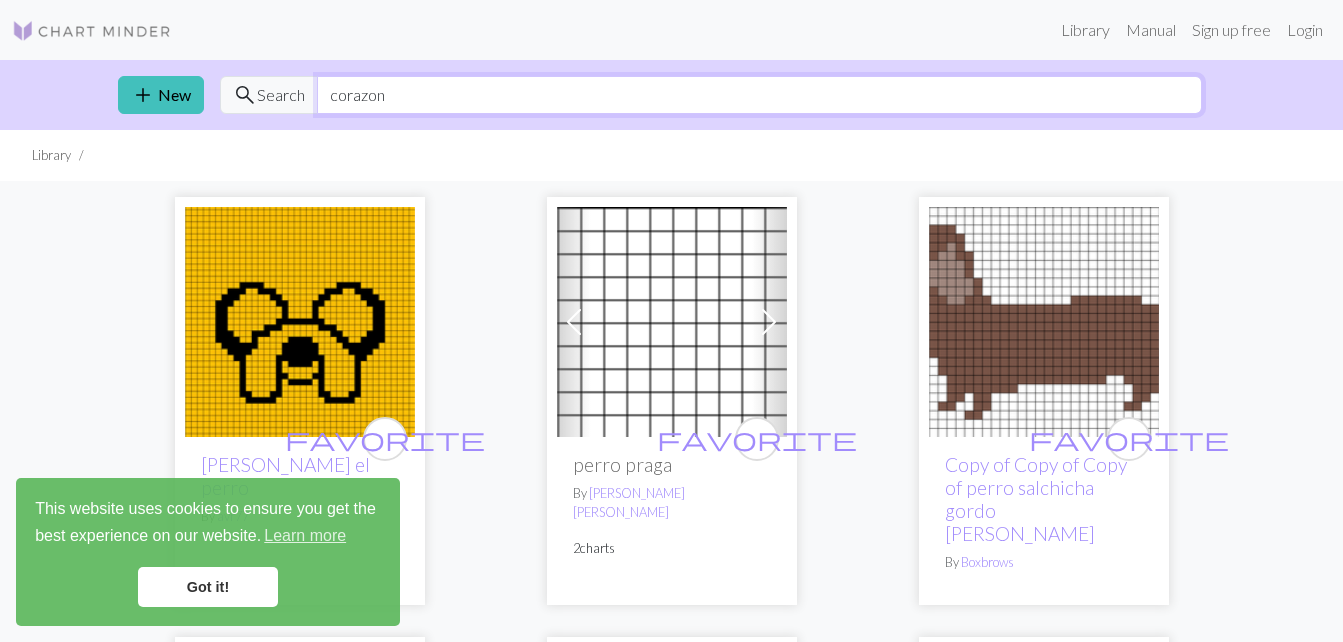 type on "corazon" 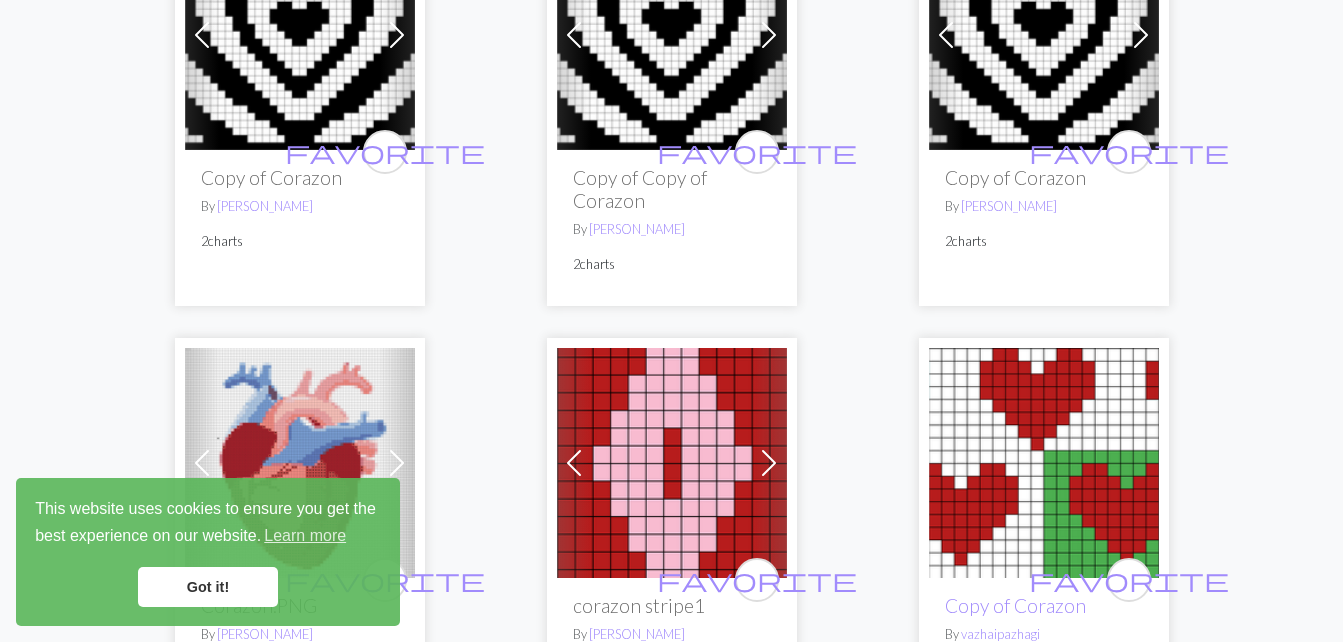 scroll, scrollTop: 959, scrollLeft: 0, axis: vertical 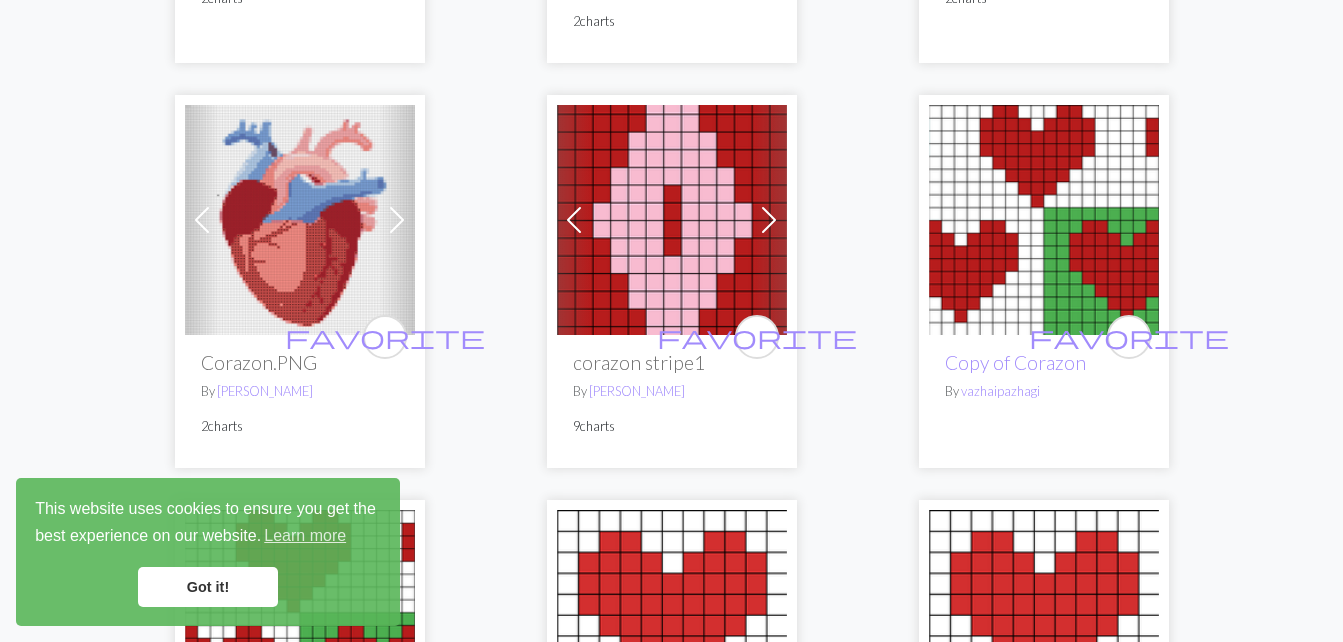 click at bounding box center [300, 220] 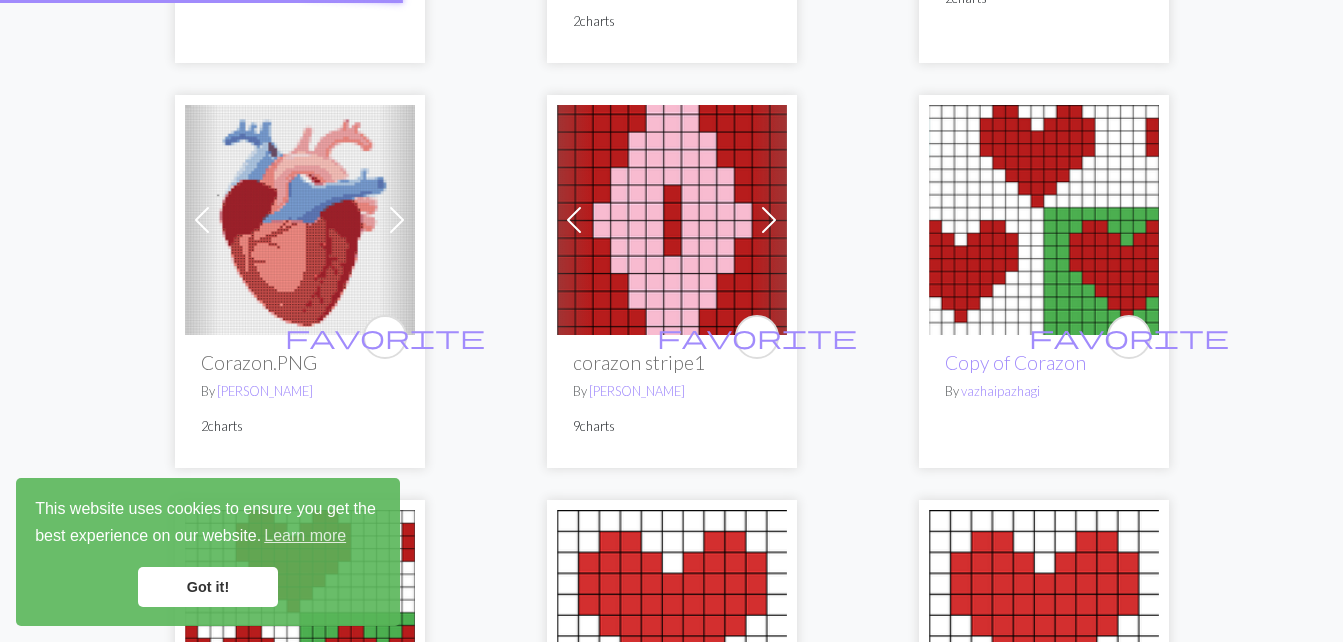 scroll, scrollTop: 0, scrollLeft: 0, axis: both 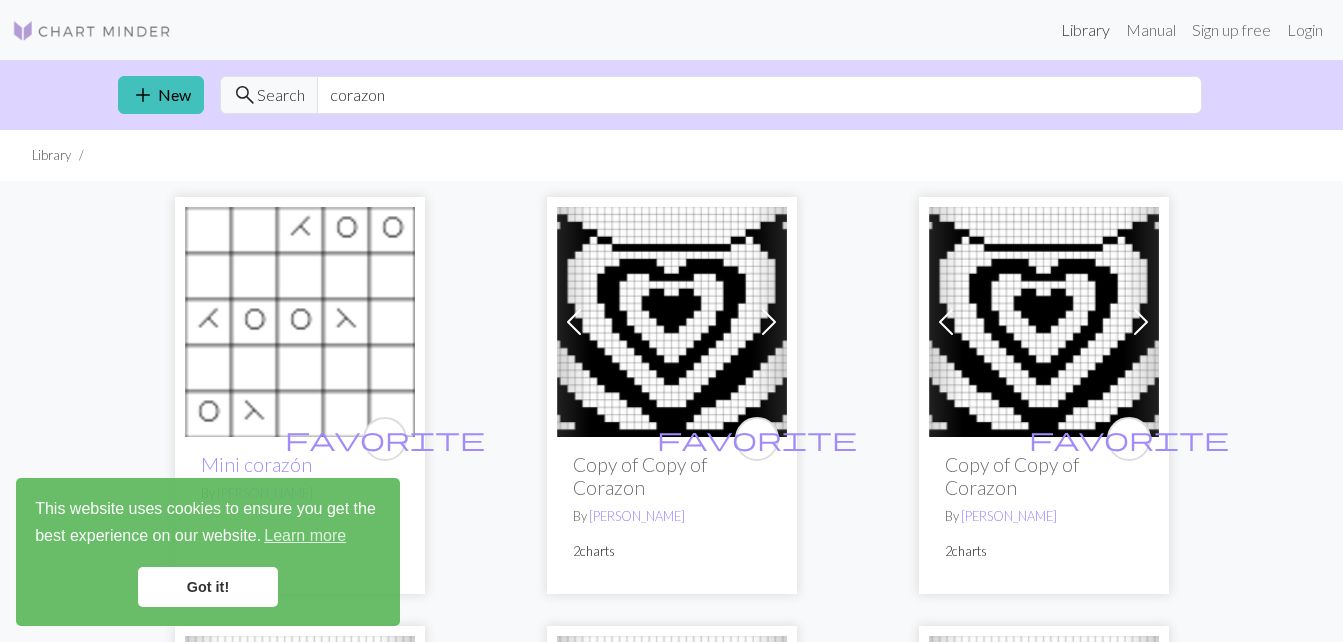 click on "Library" at bounding box center [1085, 30] 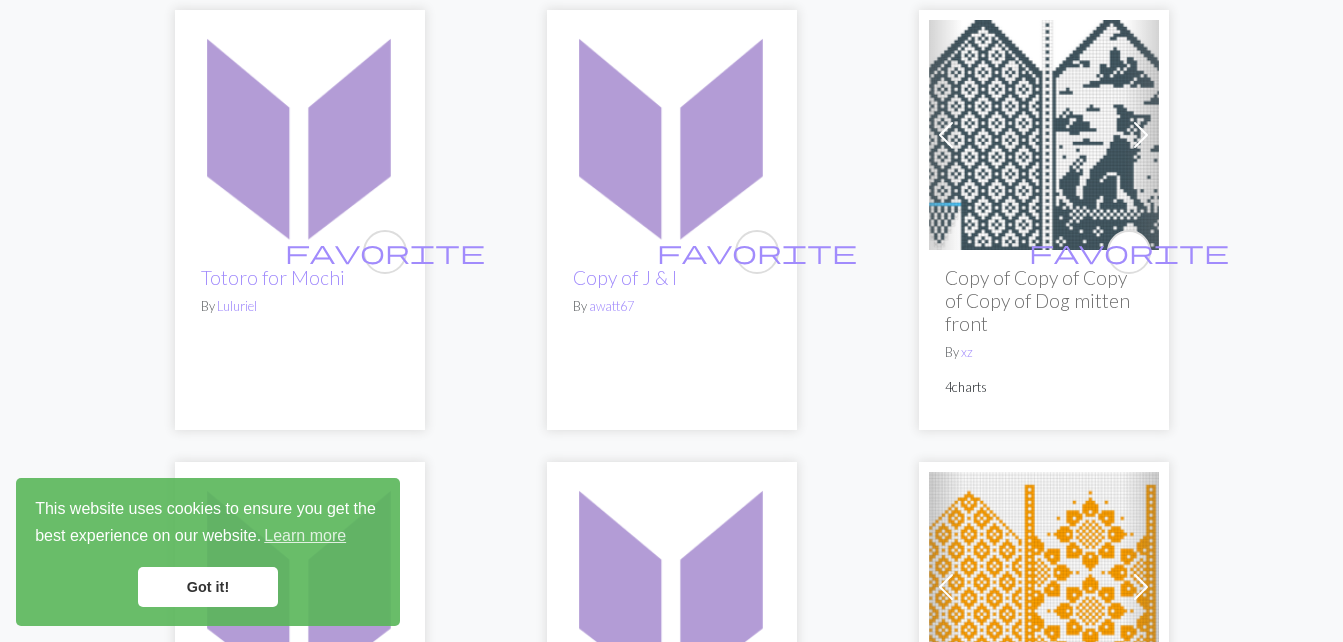 scroll, scrollTop: 0, scrollLeft: 0, axis: both 